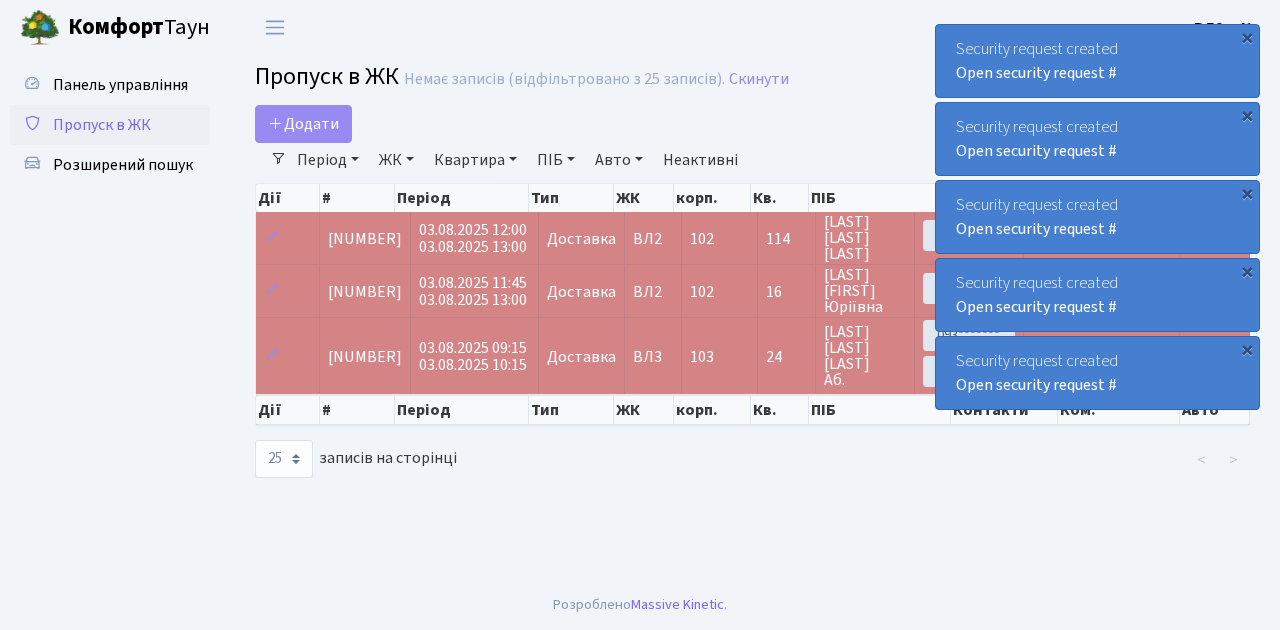 select on "25" 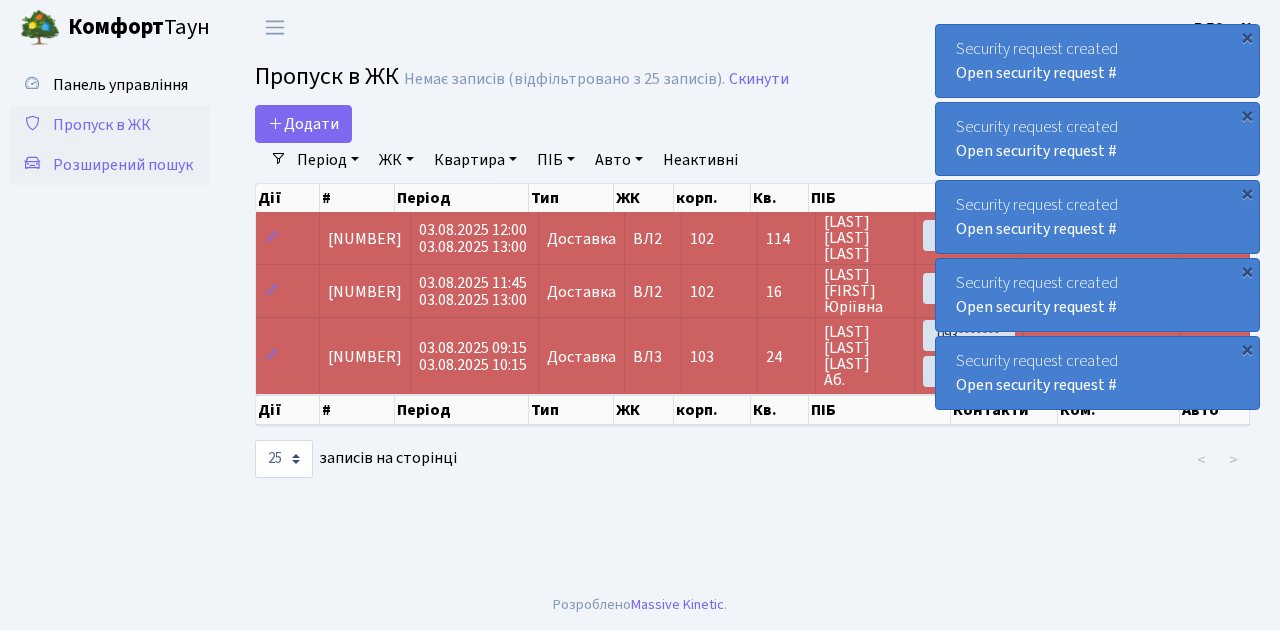 click on "Розширений пошук" at bounding box center [123, 165] 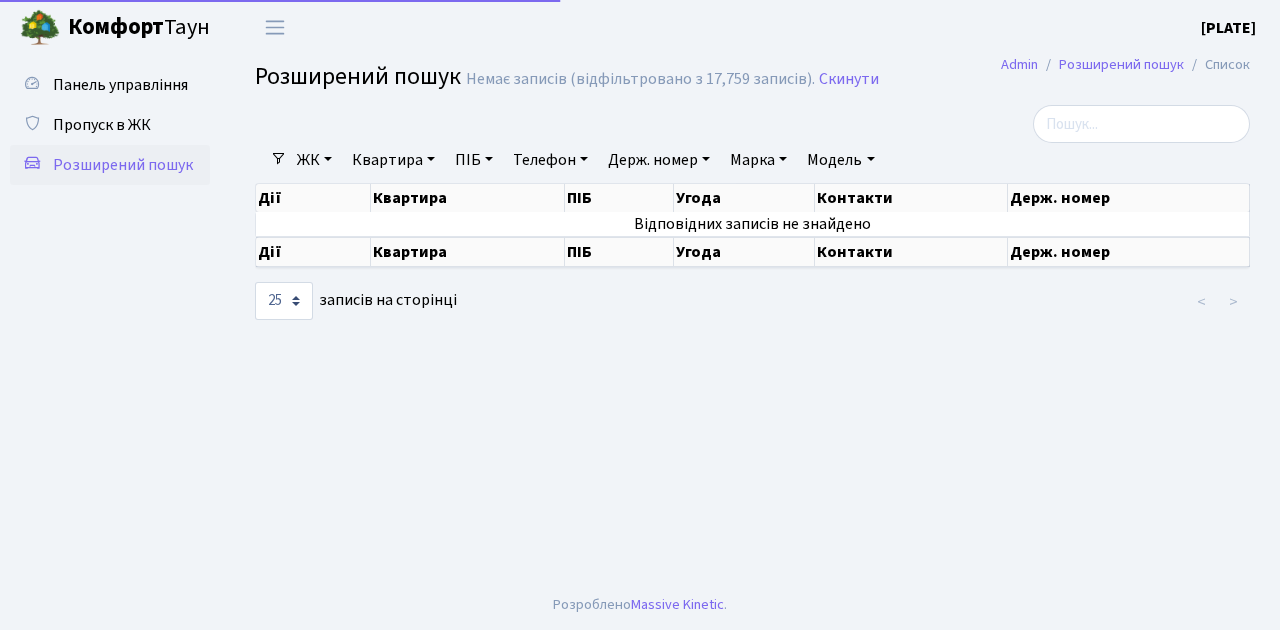 select on "25" 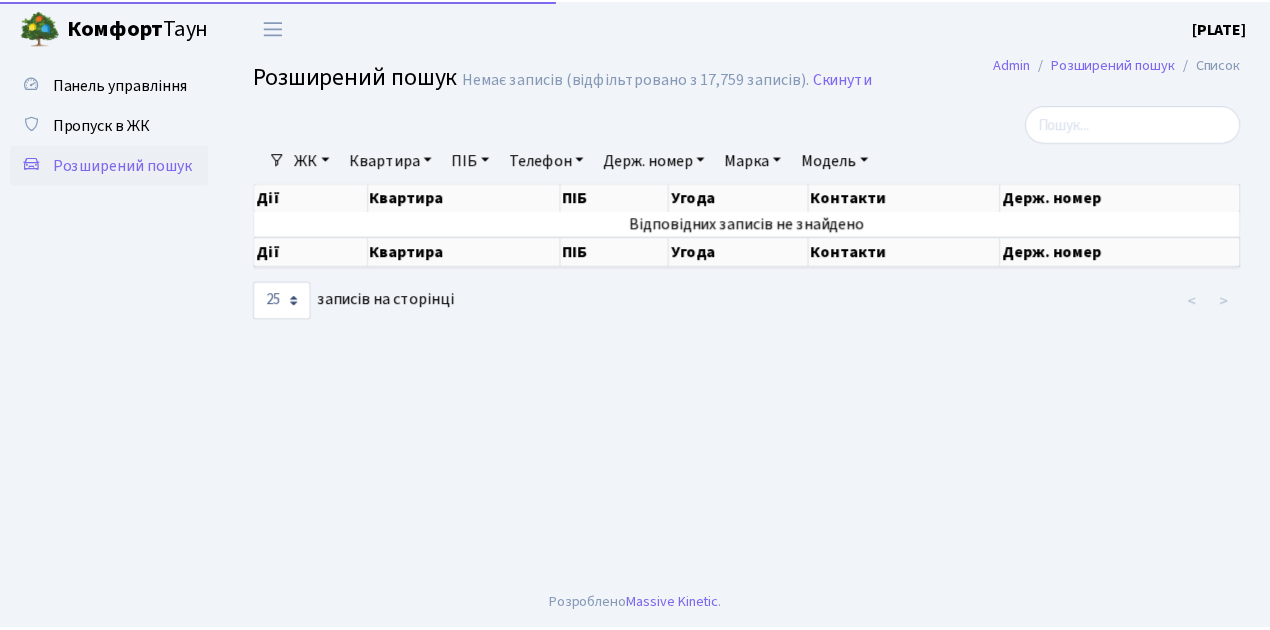 scroll, scrollTop: 0, scrollLeft: 0, axis: both 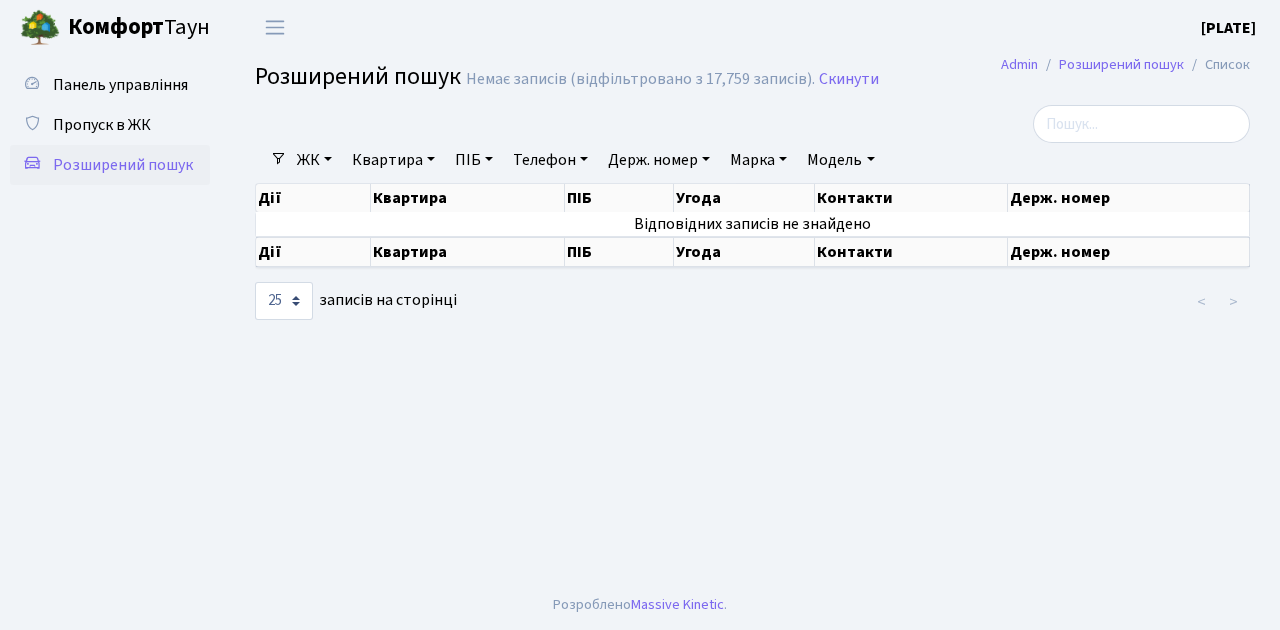 click on "Квартира" at bounding box center [393, 160] 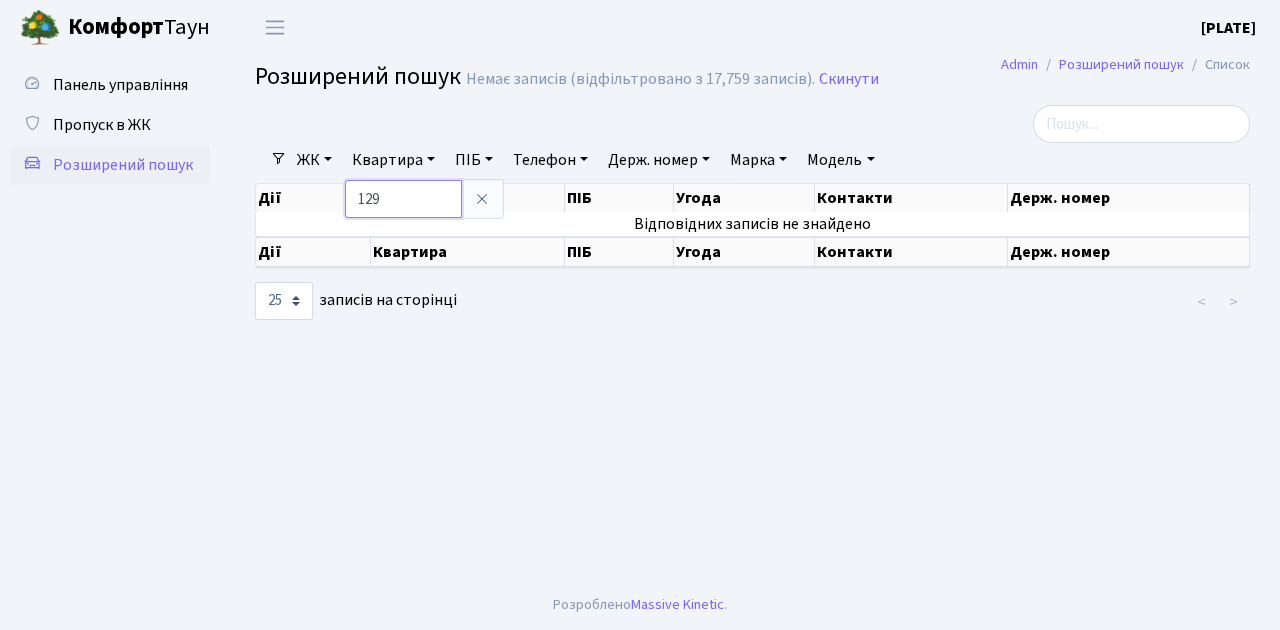 type on "129" 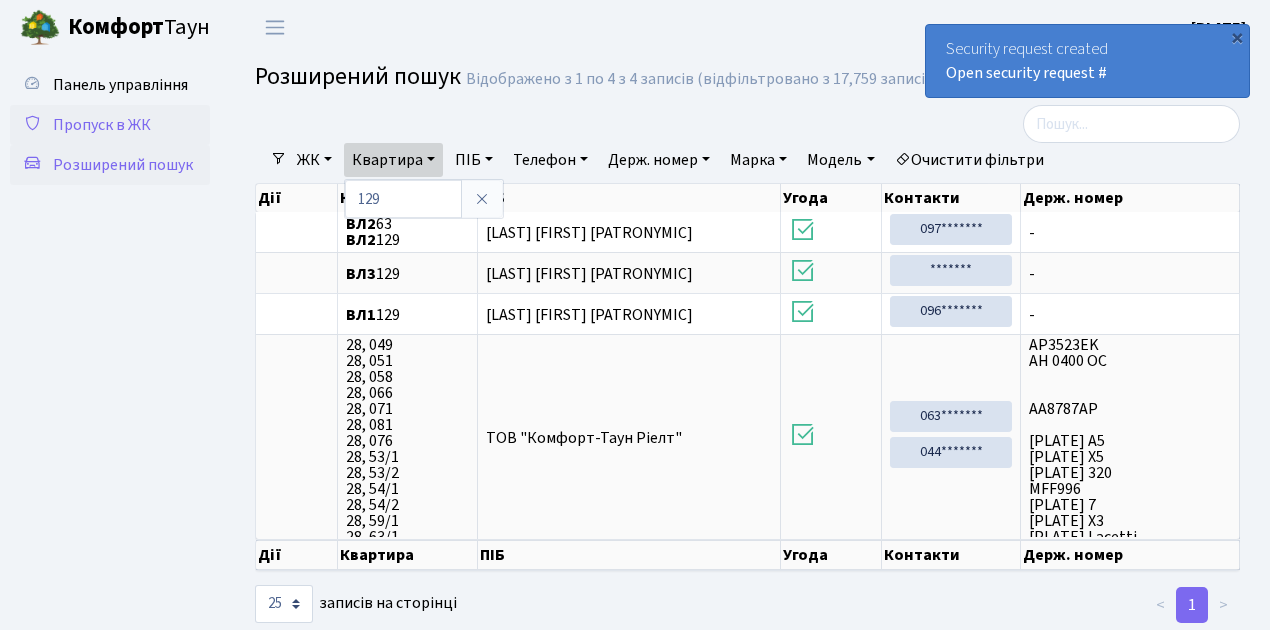 click on "Пропуск в ЖК" at bounding box center [102, 125] 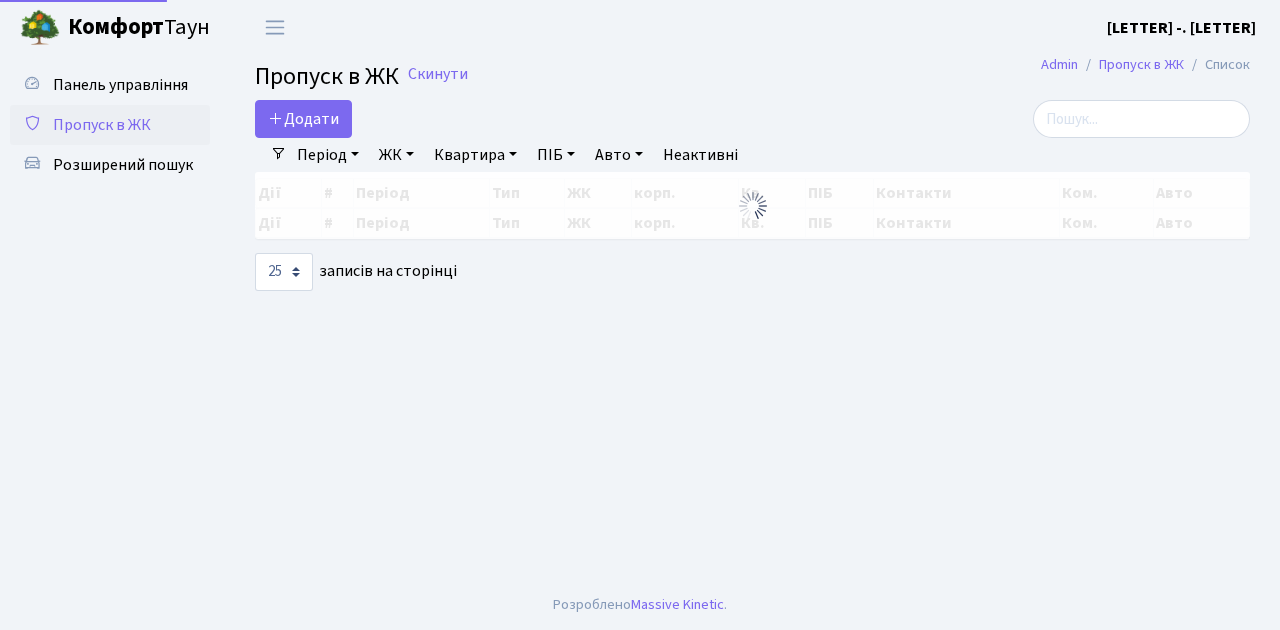 select on "25" 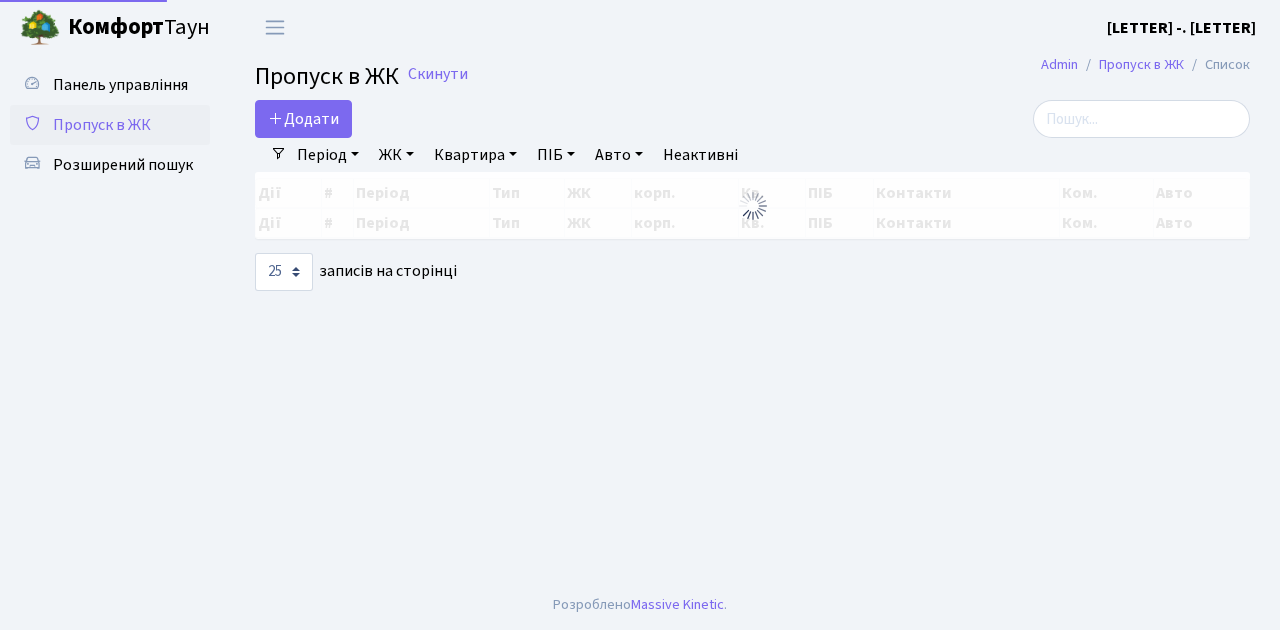 scroll, scrollTop: 0, scrollLeft: 0, axis: both 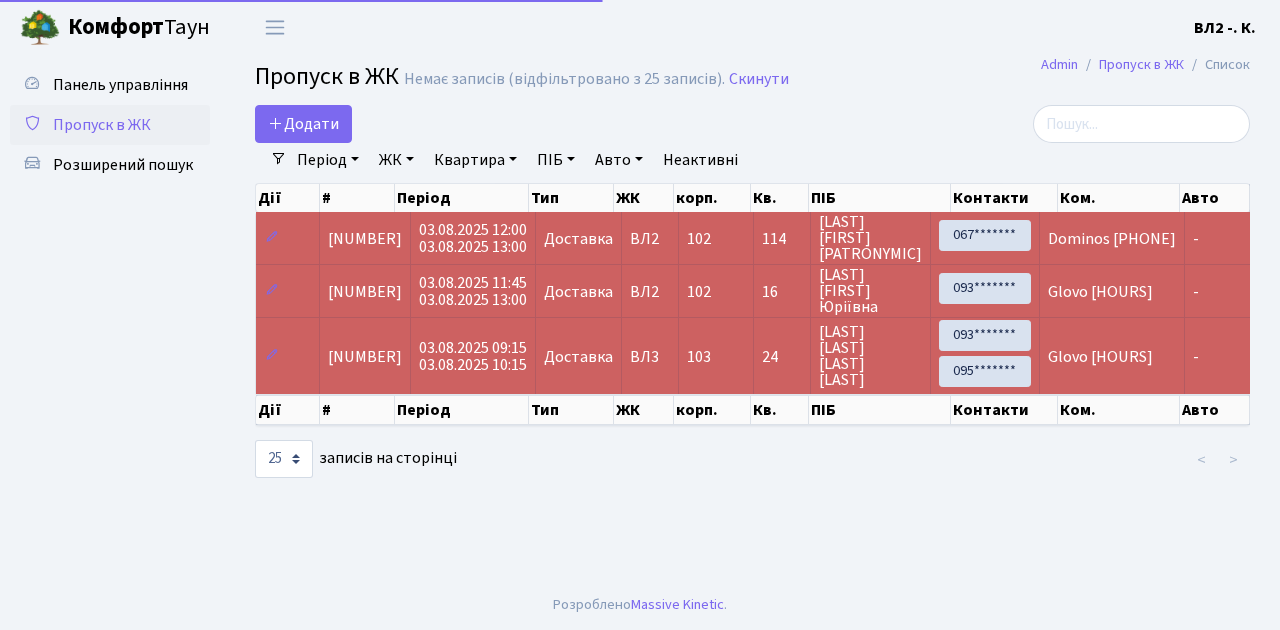 select on "25" 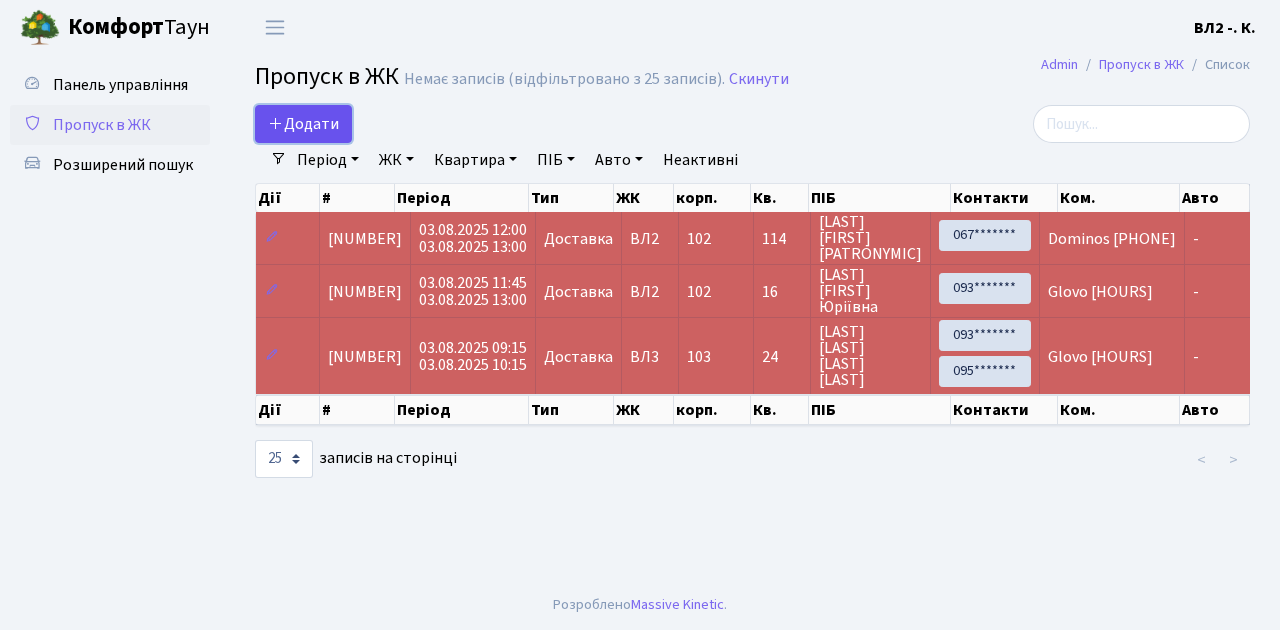 click on "Додати" at bounding box center (303, 124) 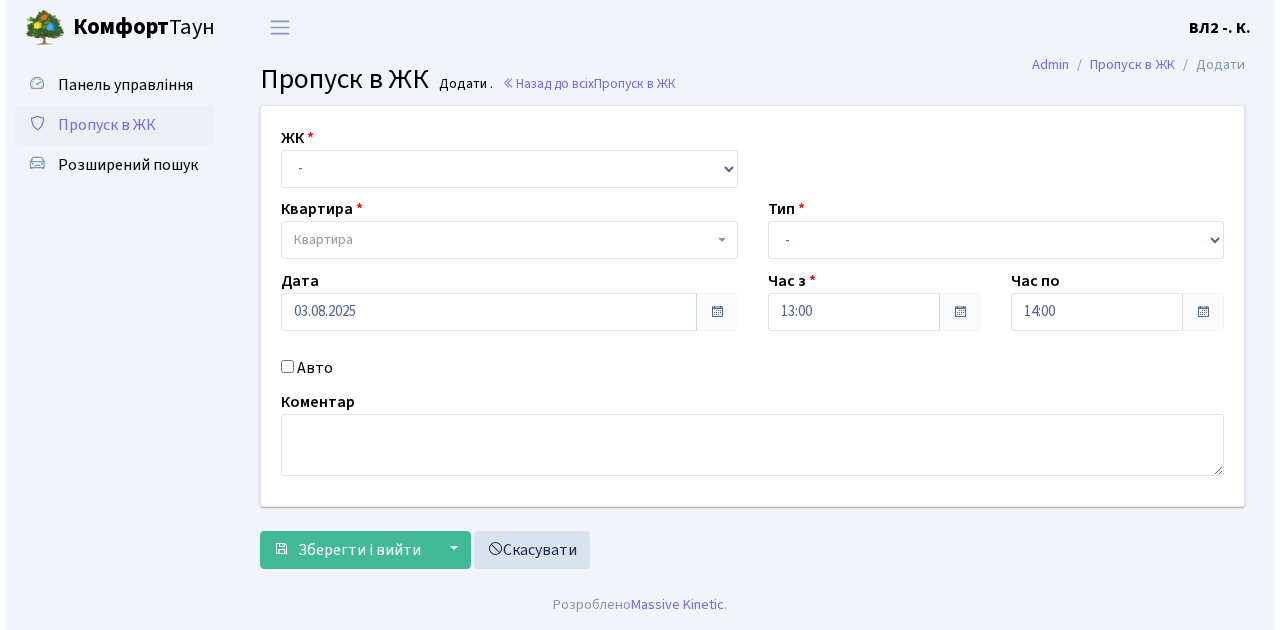 scroll, scrollTop: 0, scrollLeft: 0, axis: both 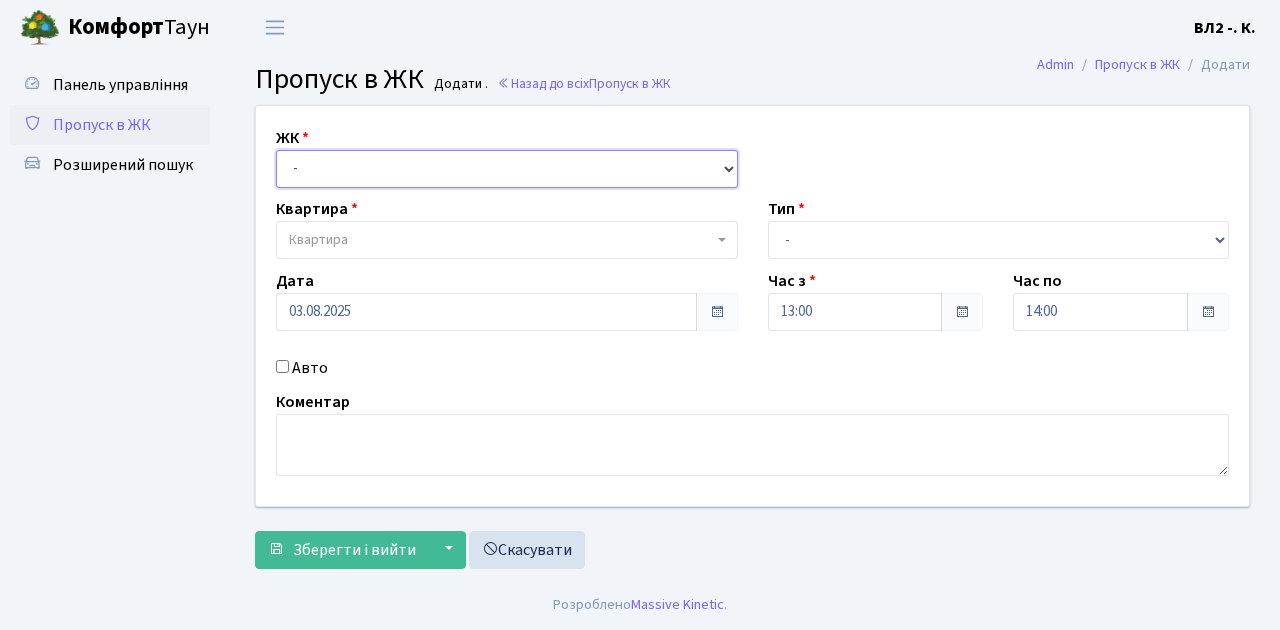 click on "-
ВЛ1, Ужгородський пров., 4/1
ВЛ2, Голосіївський просп., 76
ВЛ3, пр.Голосіївський, 78/2" at bounding box center (507, 169) 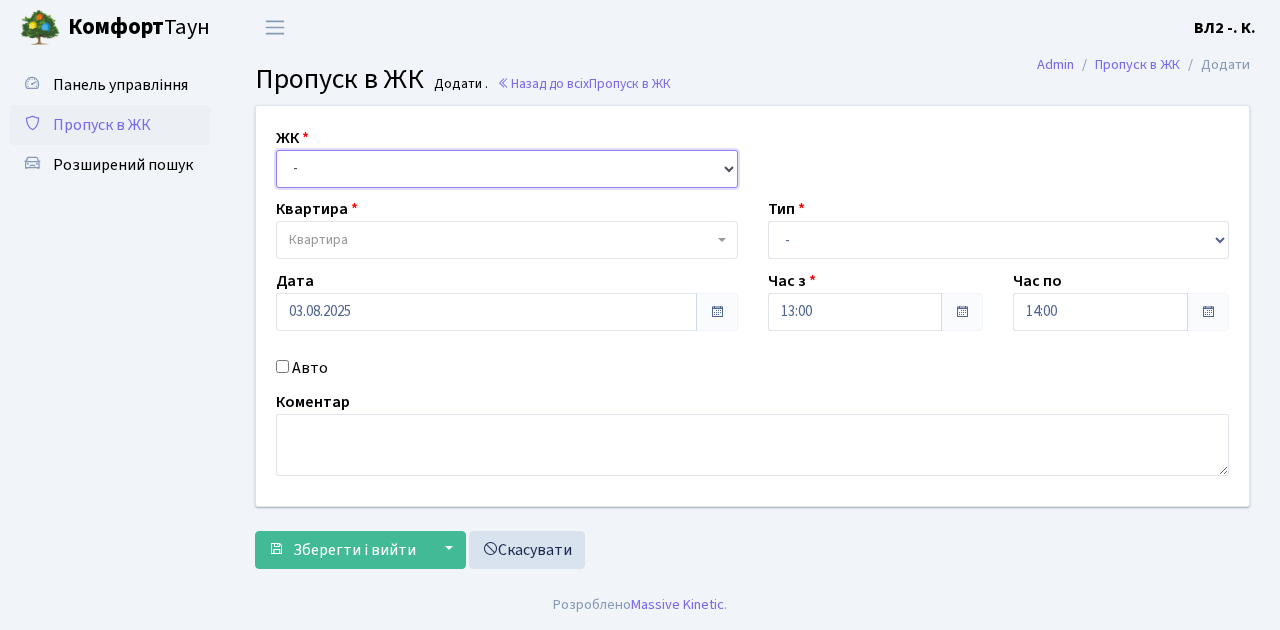 select on "317" 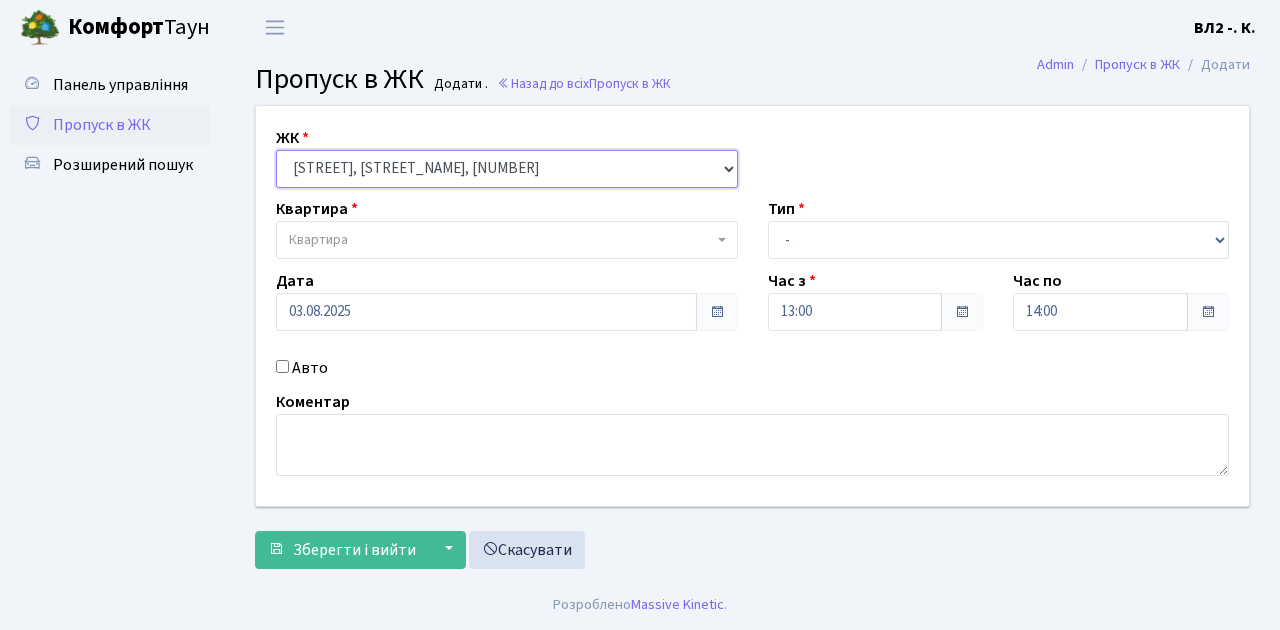 click on "-
ВЛ1, Ужгородський пров., 4/1
ВЛ2, Голосіївський просп., 76
ВЛ3, пр.Голосіївський, 78/2" at bounding box center (507, 169) 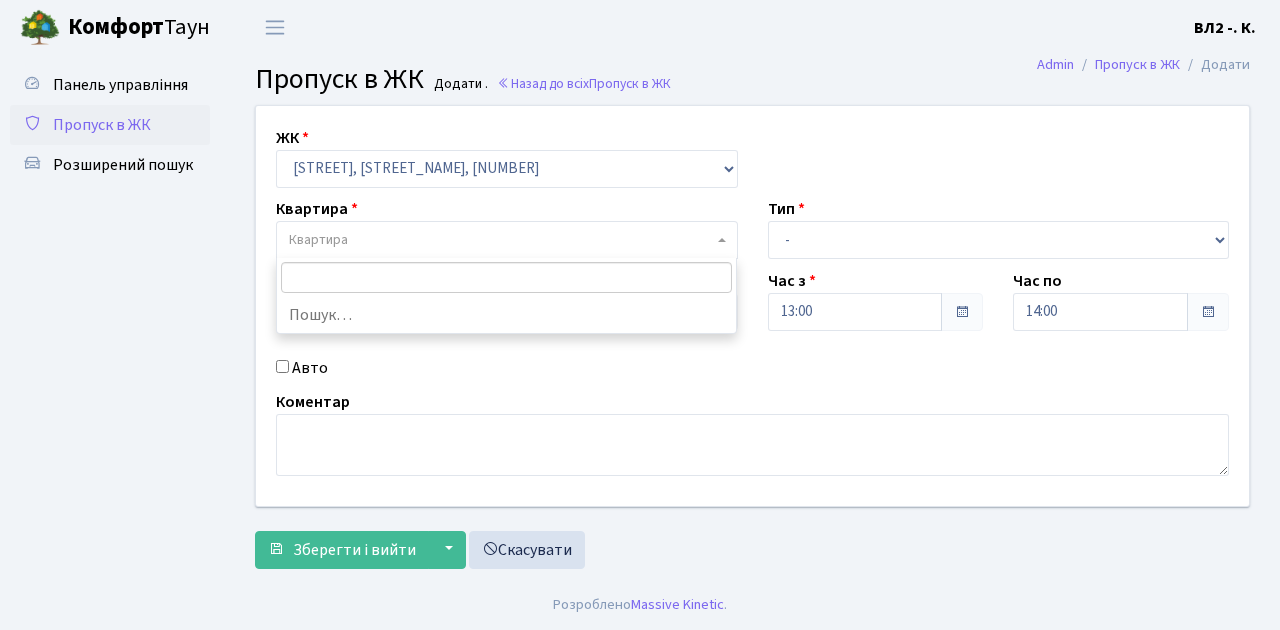 click on "Квартира" at bounding box center (507, 240) 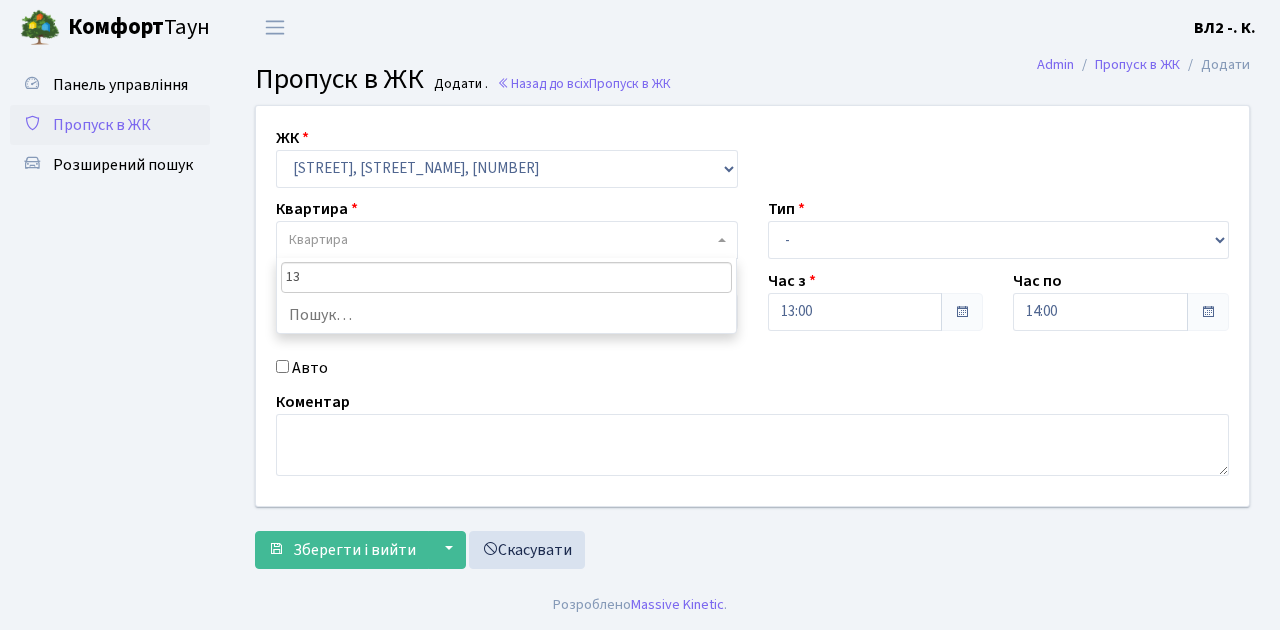 type on "137" 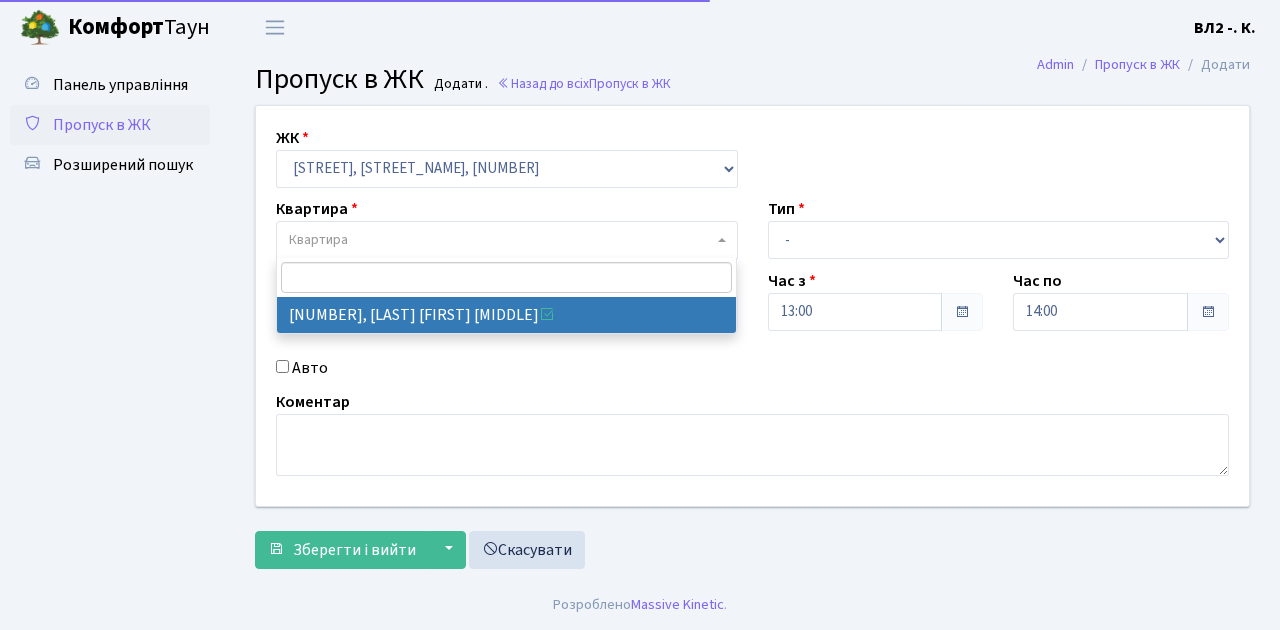 select on "38347" 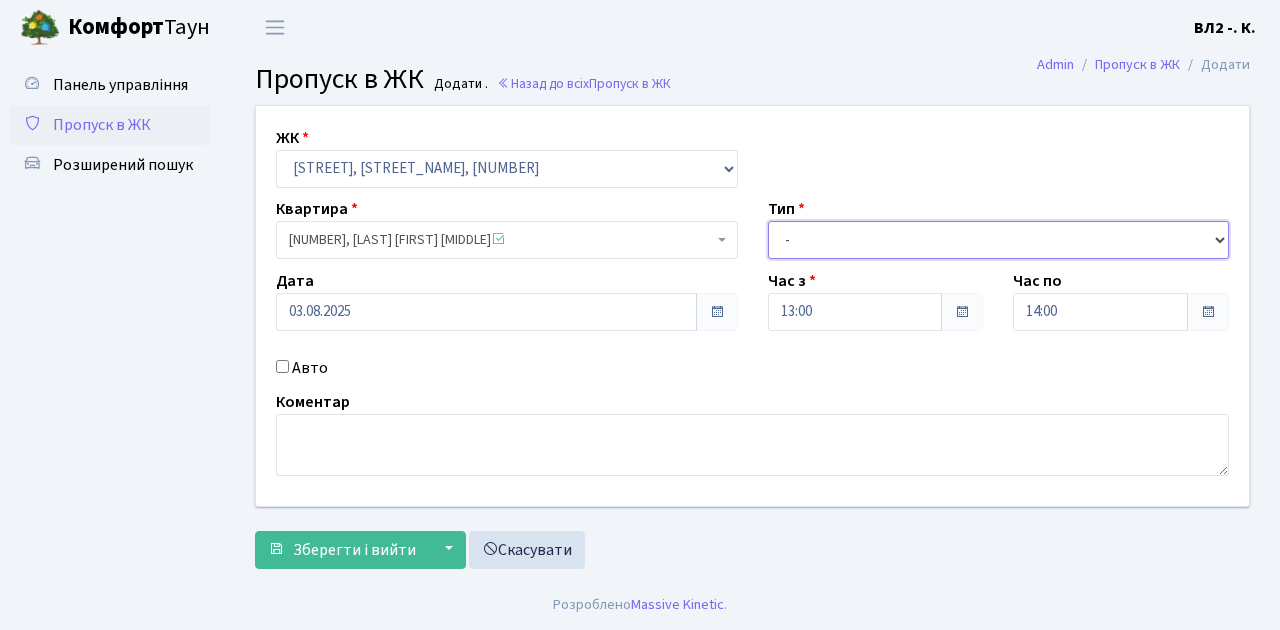 click on "-
Доставка
Таксі
Гості
Сервіс" at bounding box center (999, 240) 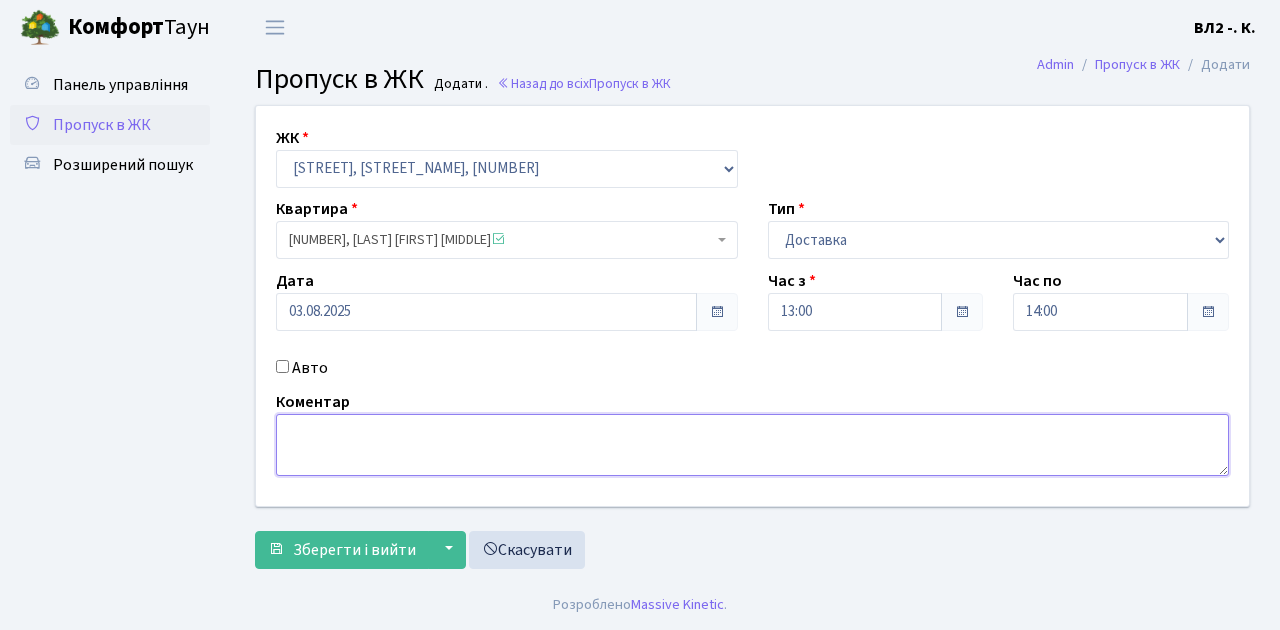 click at bounding box center (752, 445) 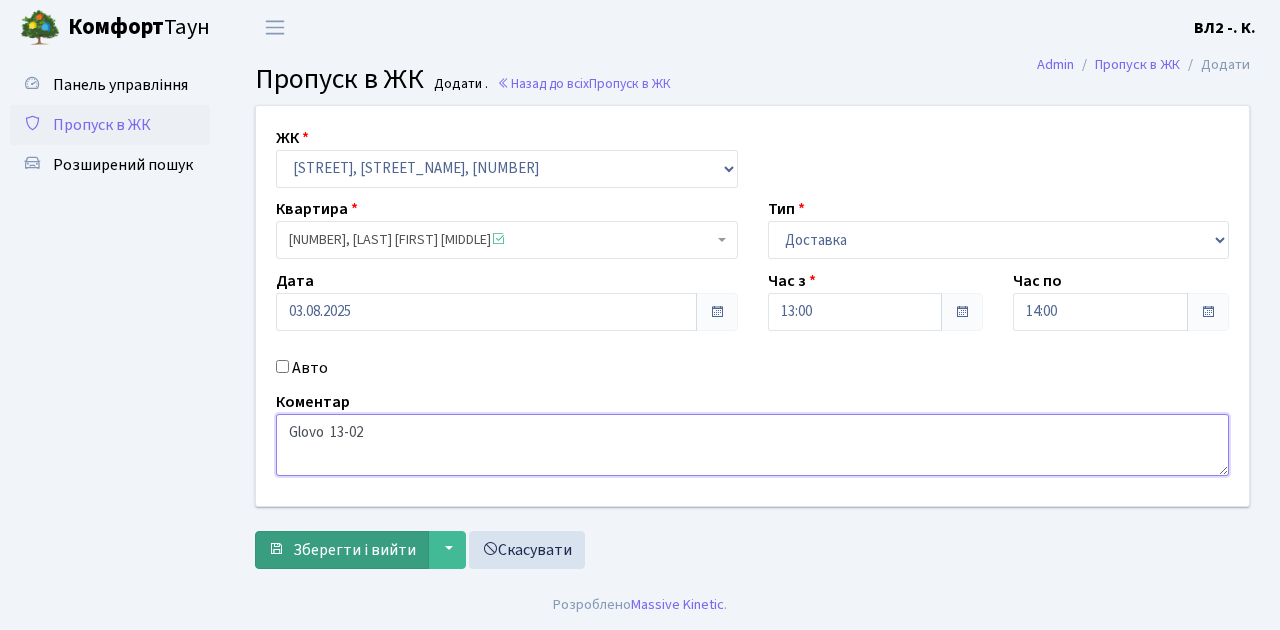 type on "Glovo  13-02" 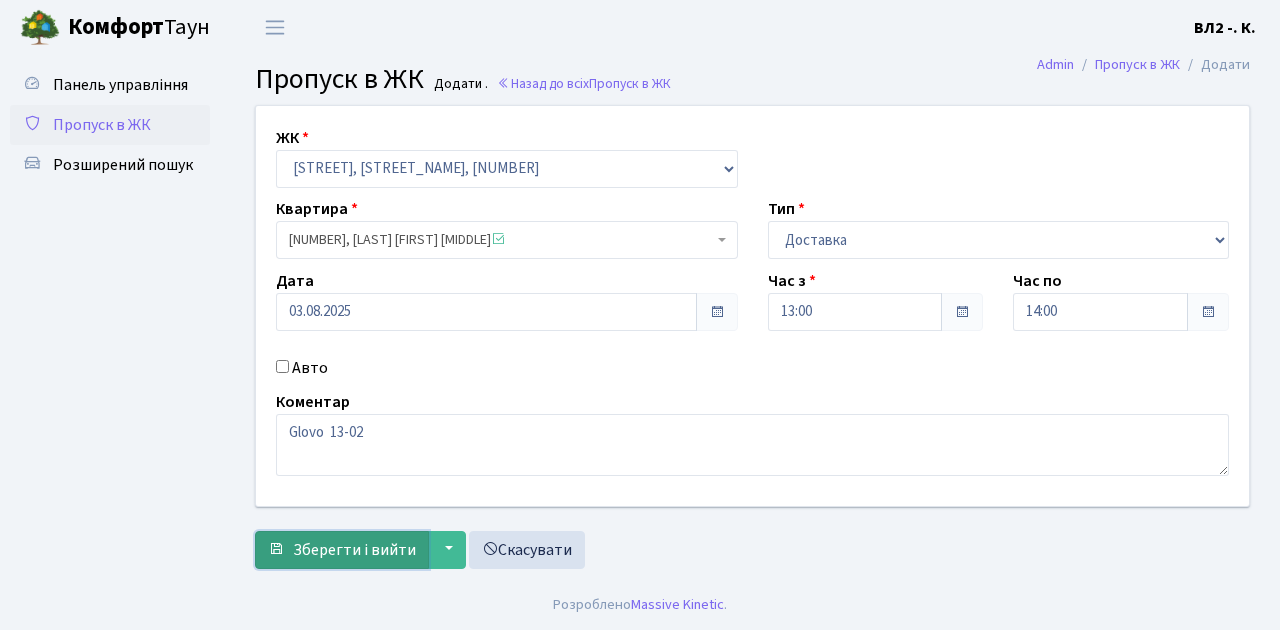click on "Зберегти і вийти" at bounding box center (354, 550) 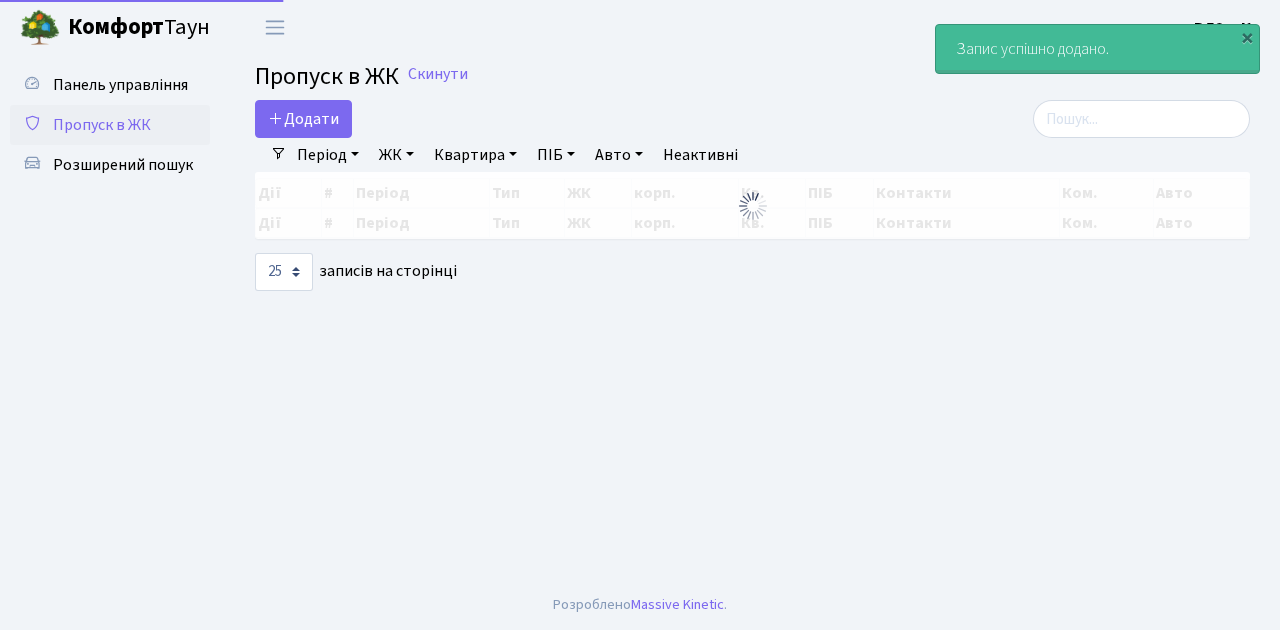 select on "25" 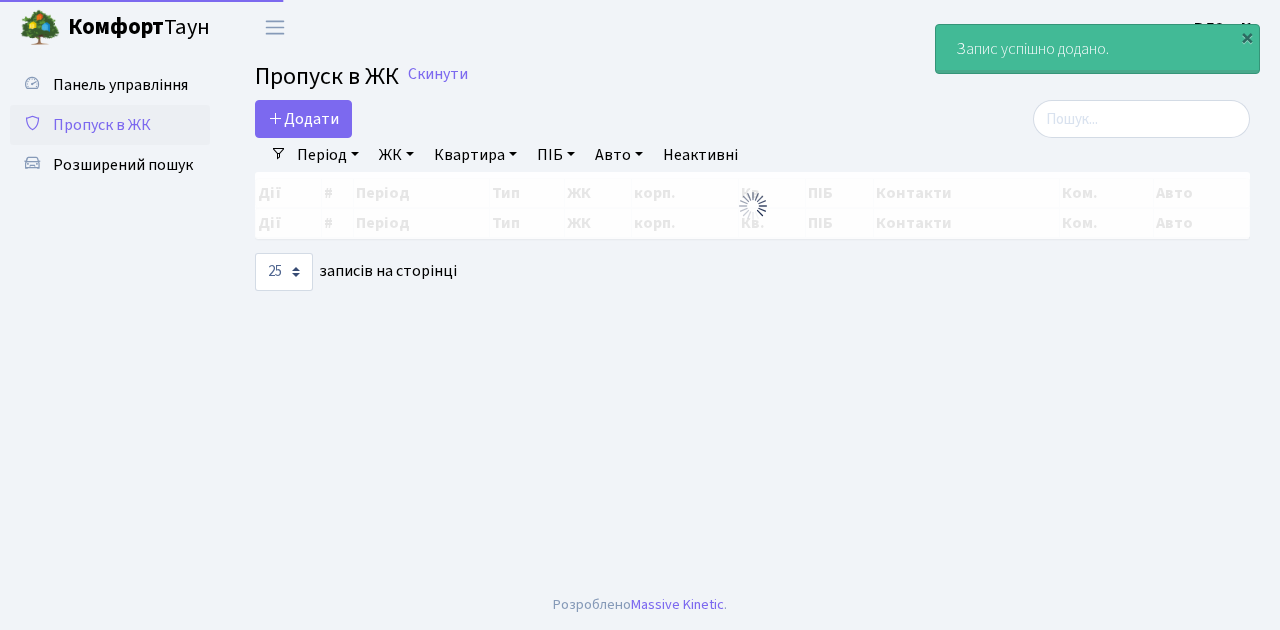 scroll, scrollTop: 0, scrollLeft: 0, axis: both 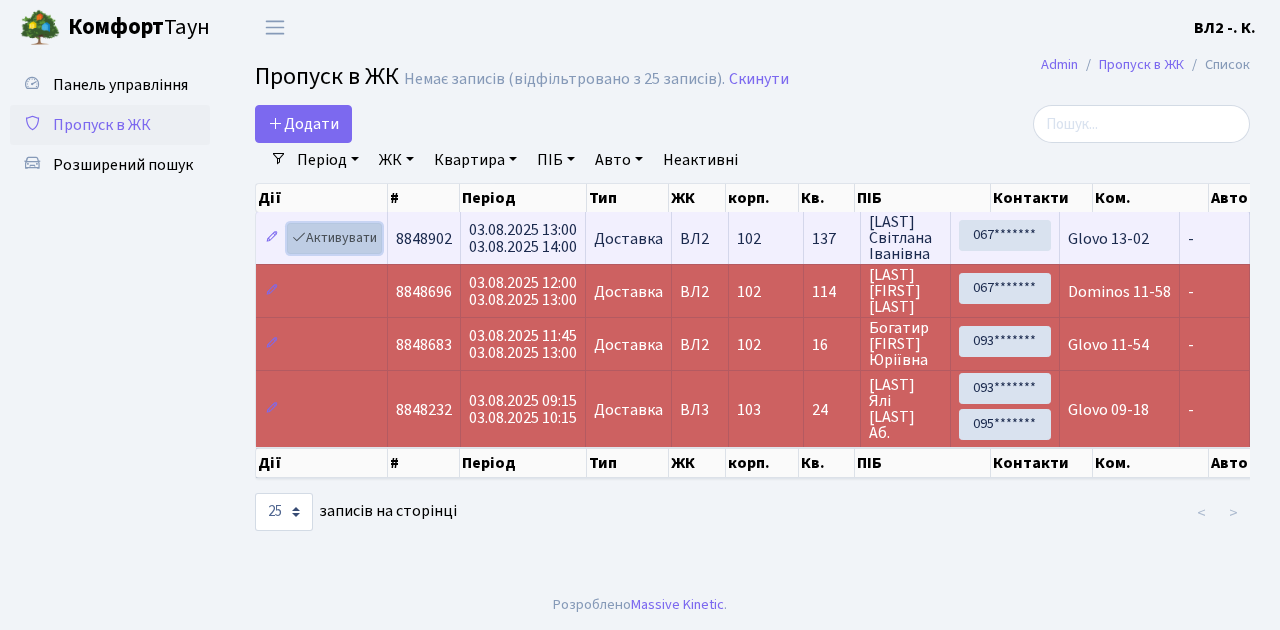 click on "Активувати" at bounding box center (334, 238) 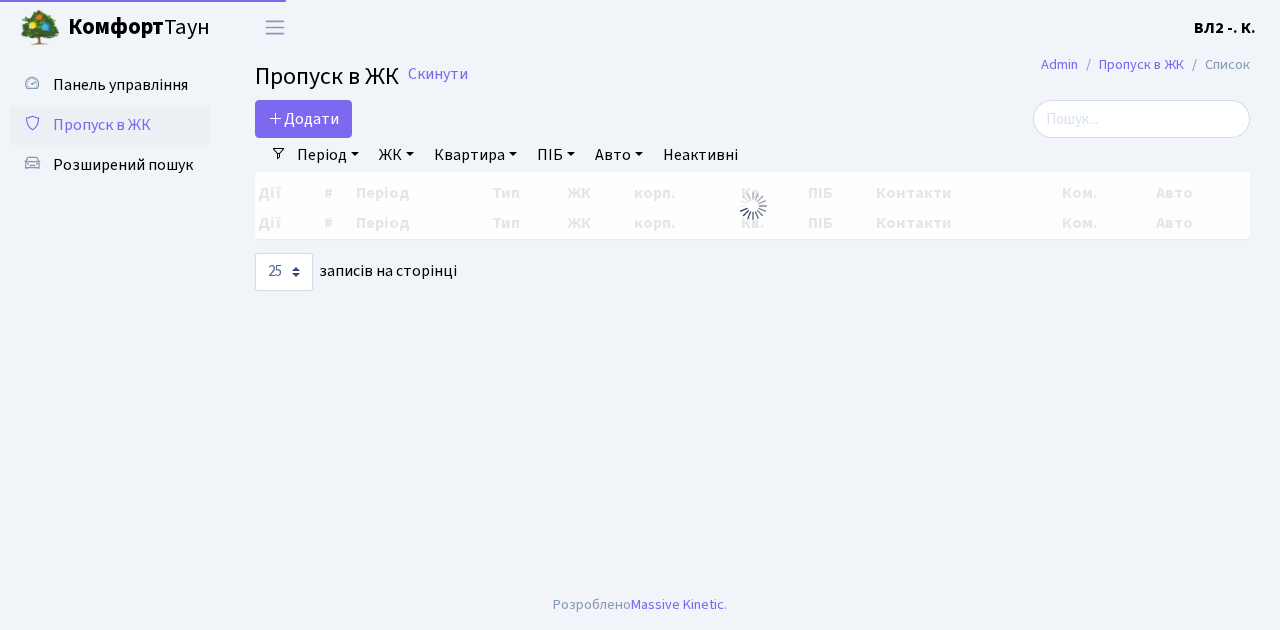 select on "25" 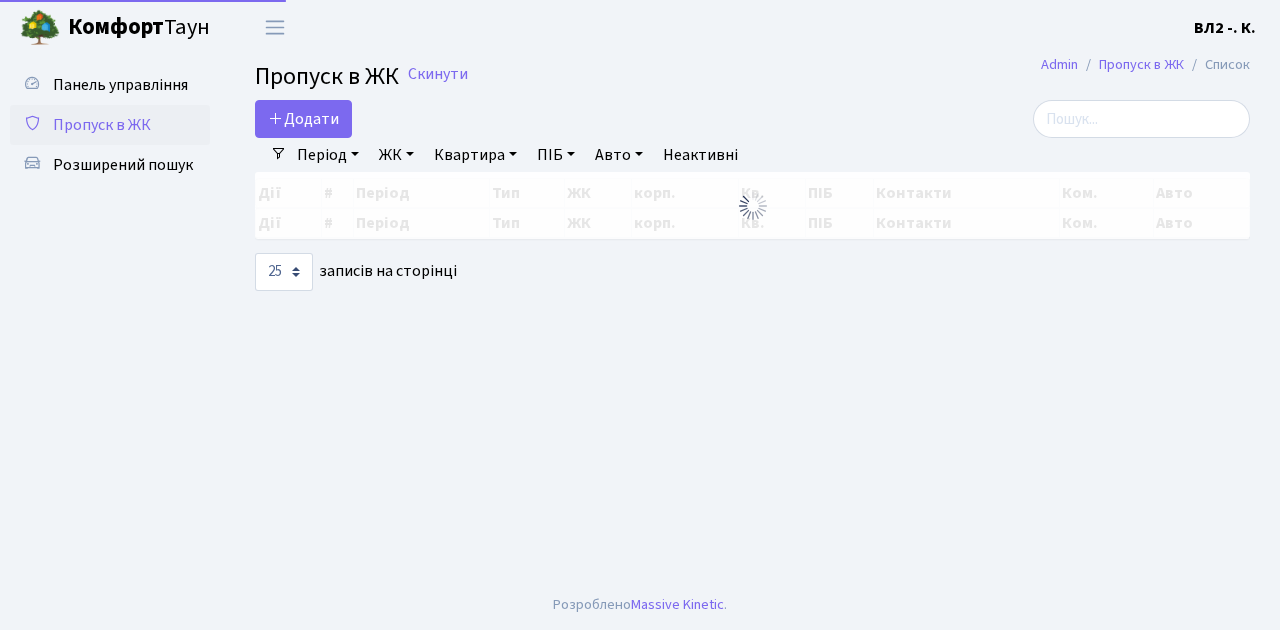 scroll, scrollTop: 0, scrollLeft: 0, axis: both 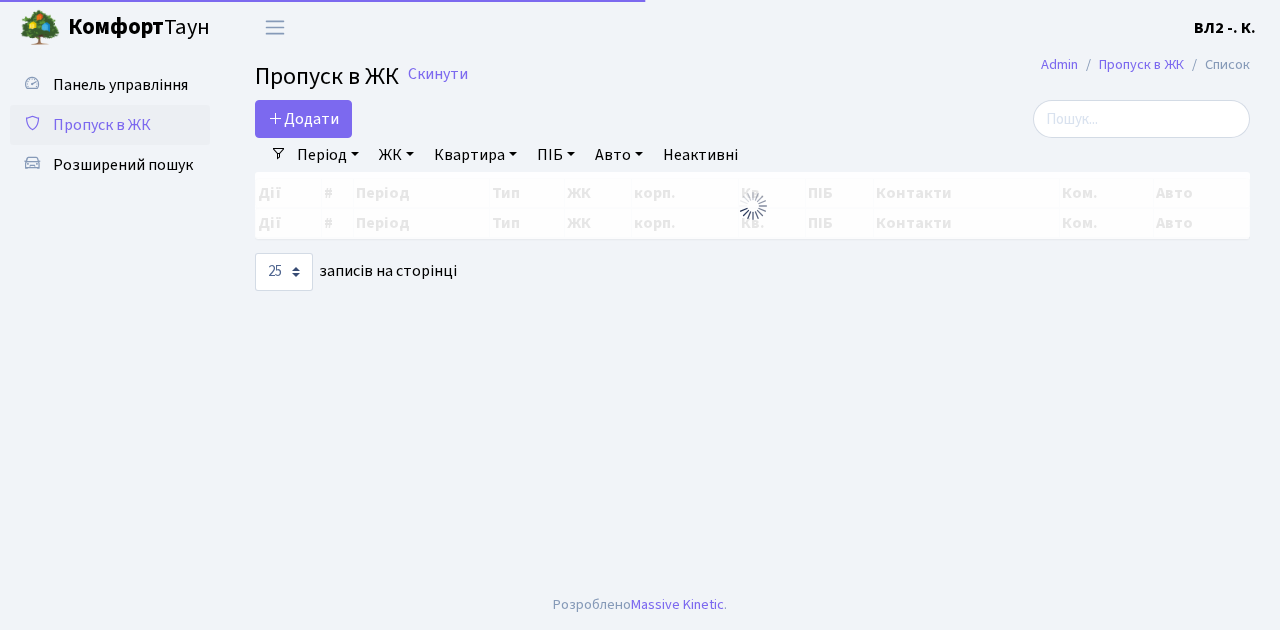 select on "25" 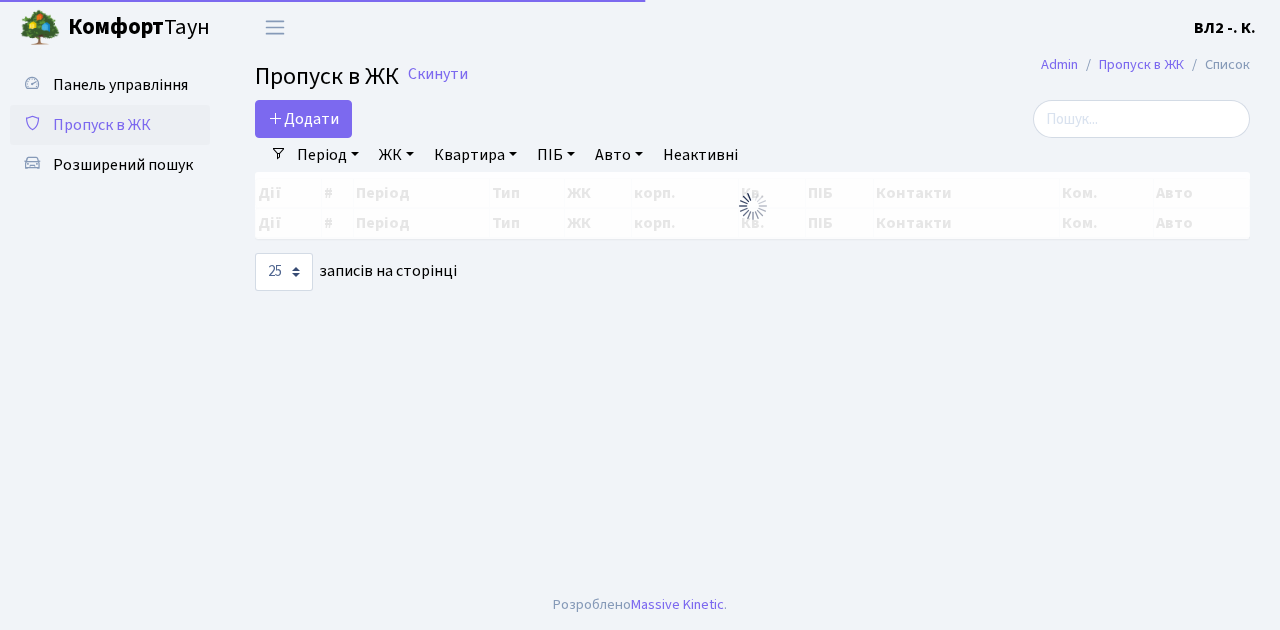 scroll, scrollTop: 0, scrollLeft: 0, axis: both 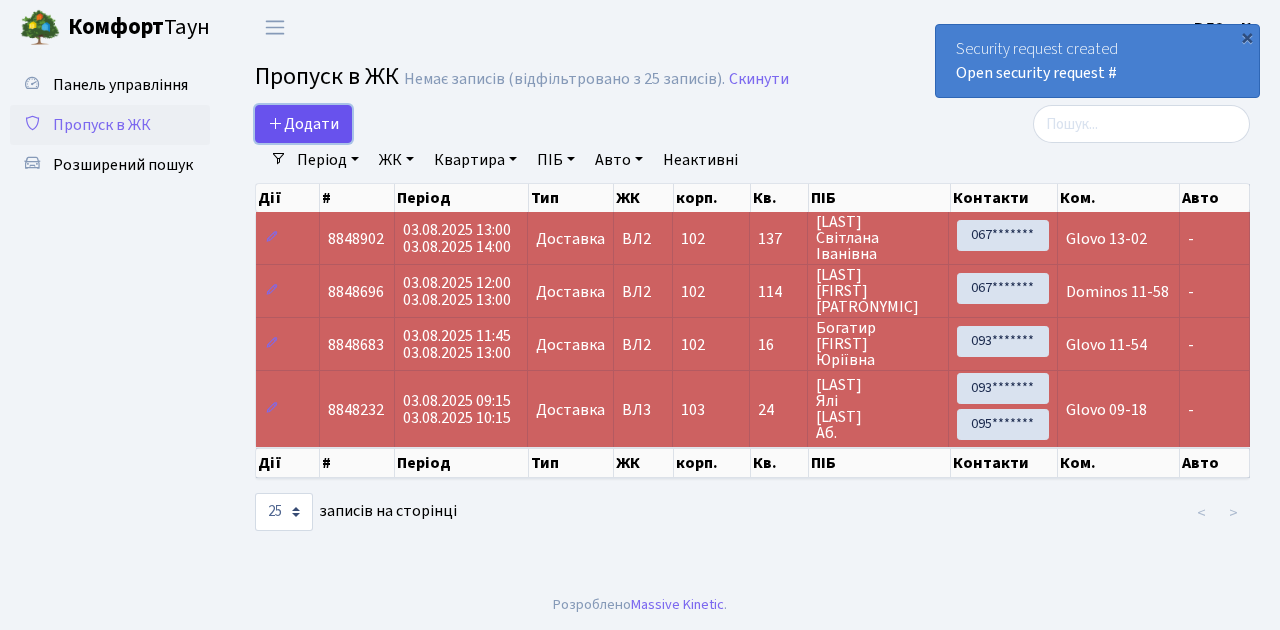click on "Додати" at bounding box center (303, 124) 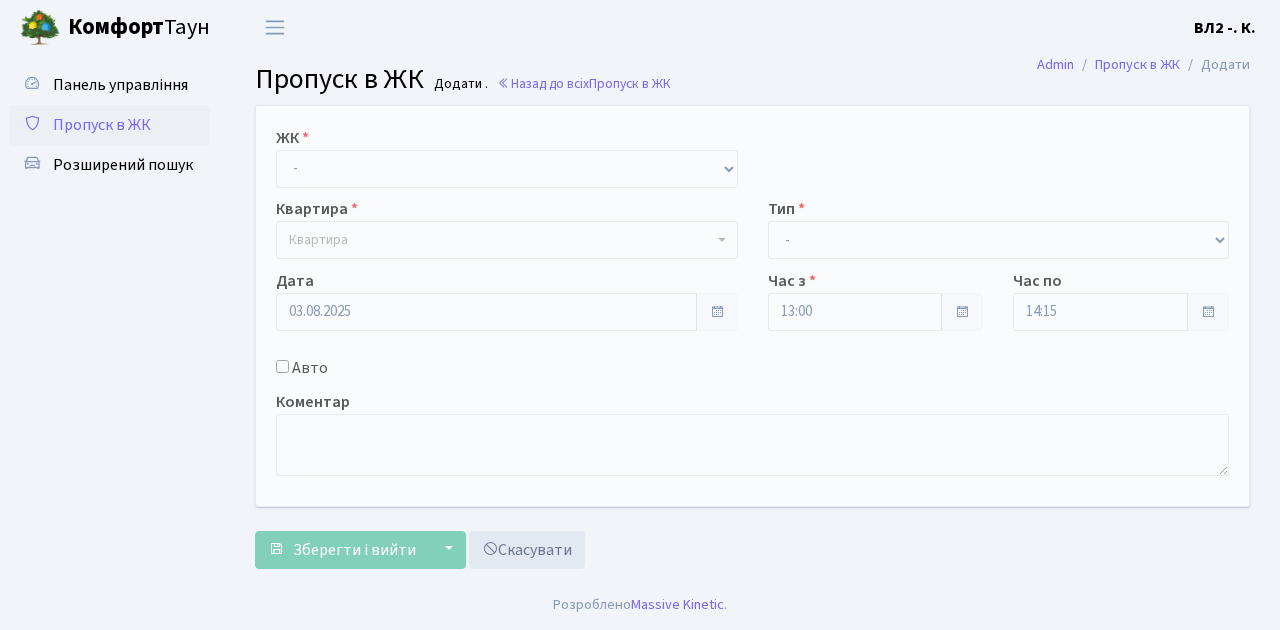 scroll, scrollTop: 0, scrollLeft: 0, axis: both 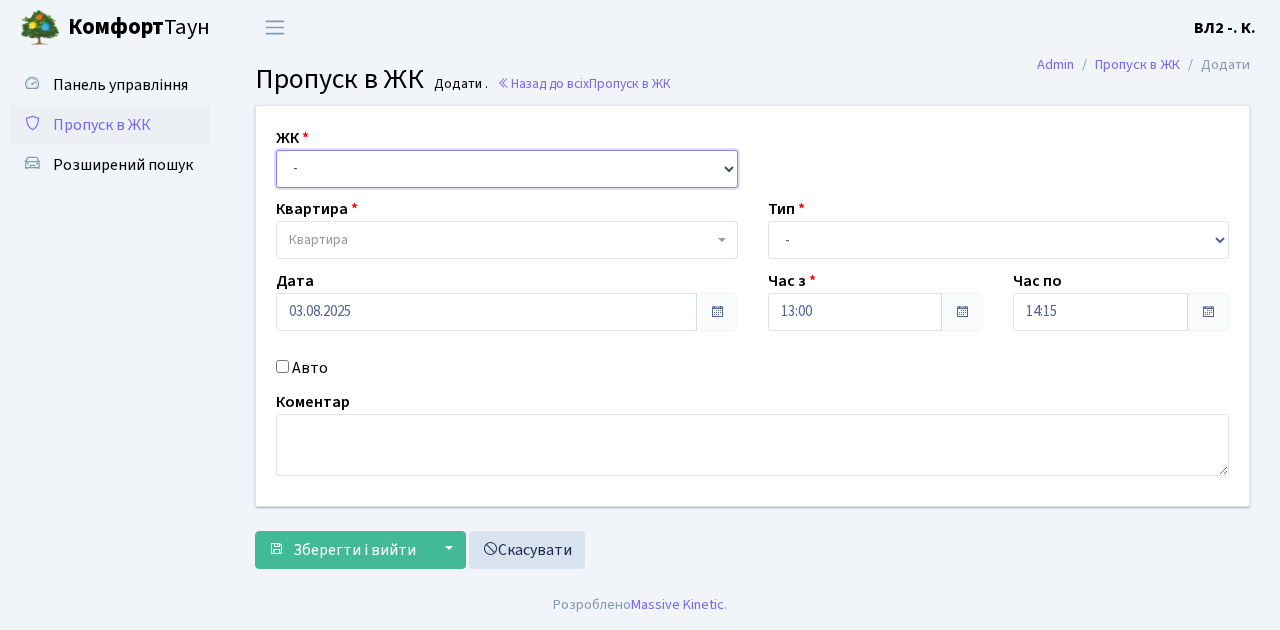 click on "-
ВЛ1, Ужгородський пров., 4/1
ВЛ2, Голосіївський просп., 76
ВЛ3, пр.Голосіївський, 78/2" at bounding box center [507, 169] 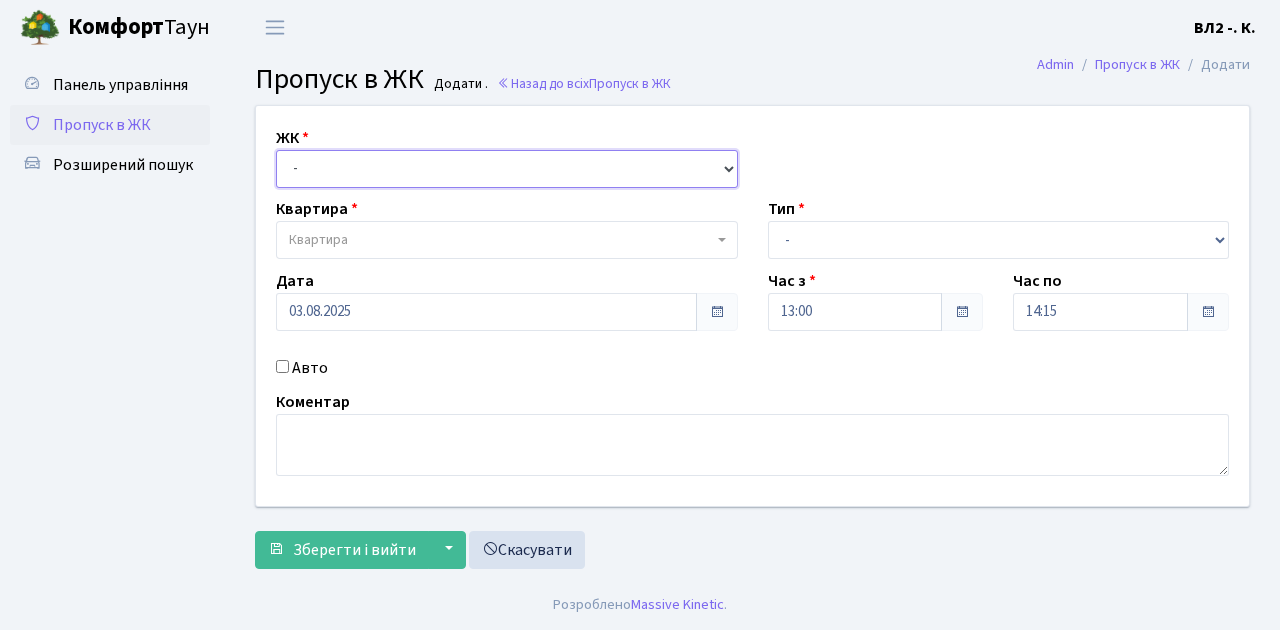 select on "317" 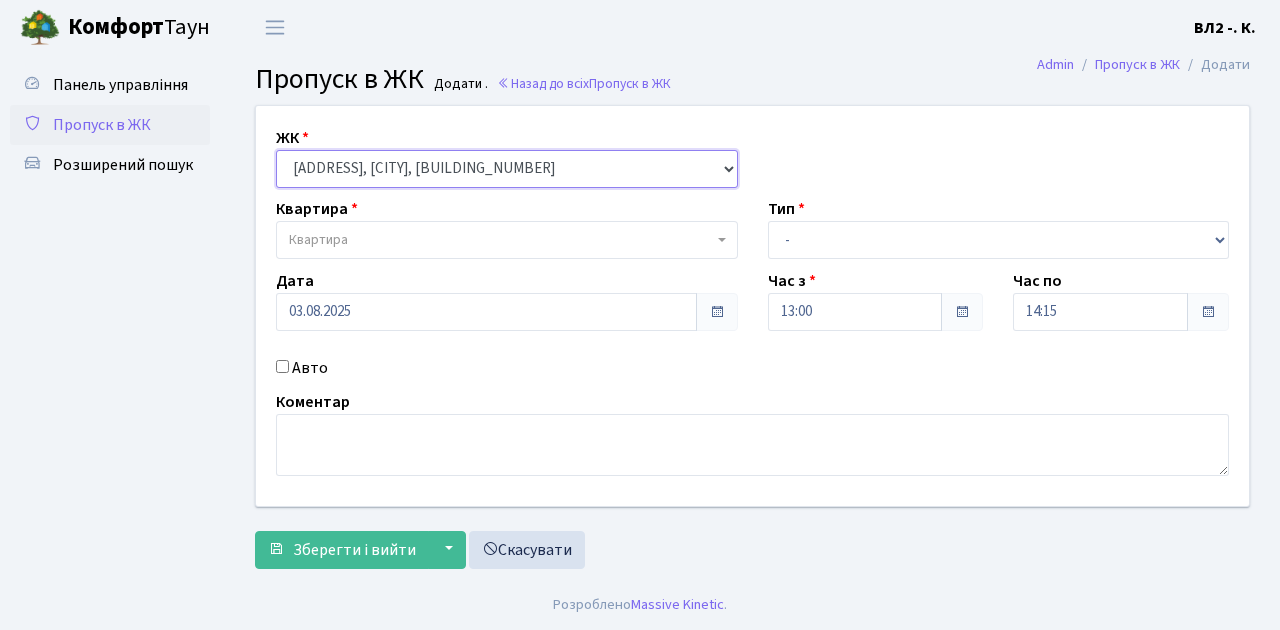 select 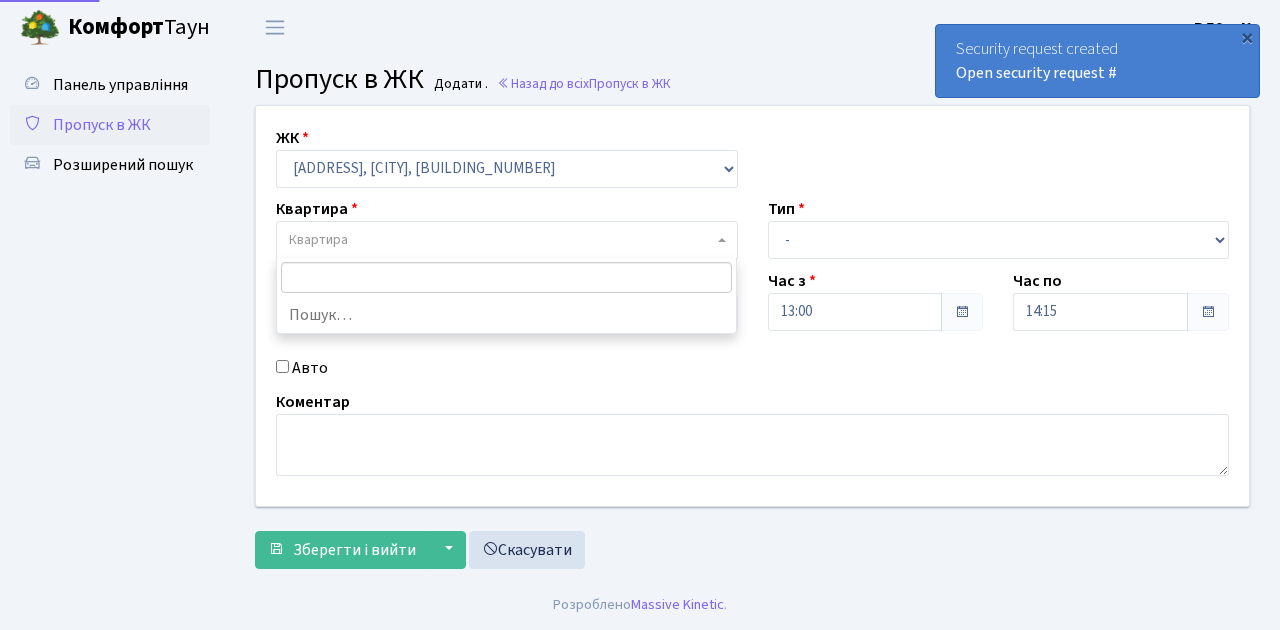 click on "Квартира" at bounding box center (507, 240) 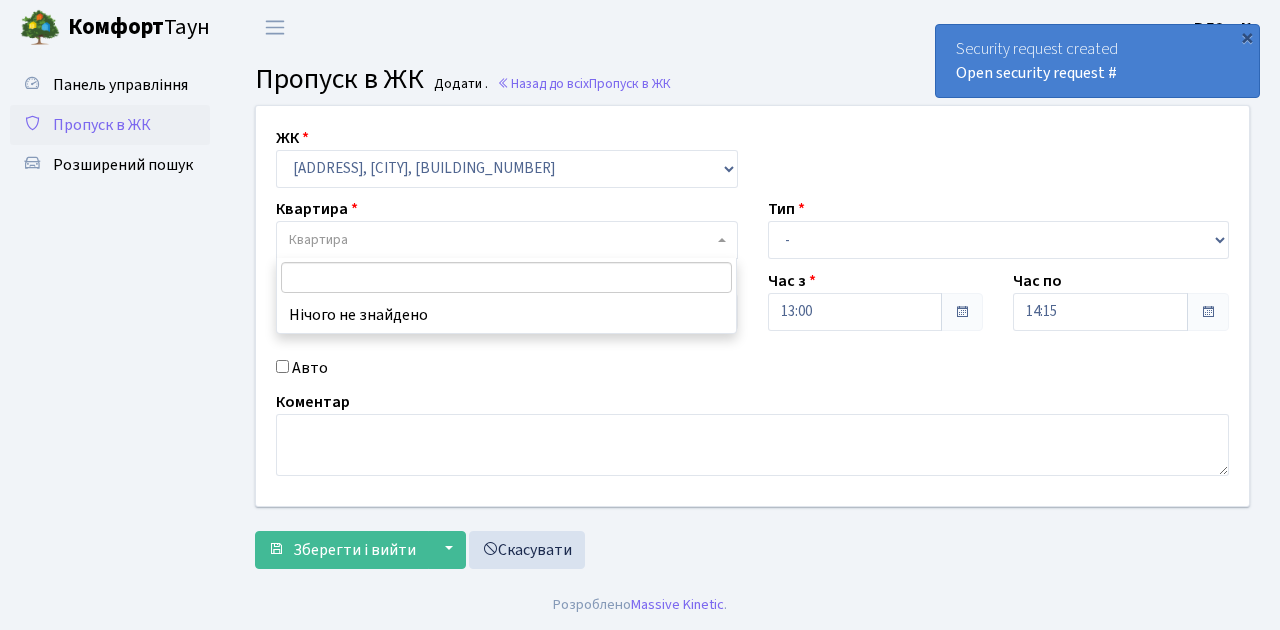 type on "5" 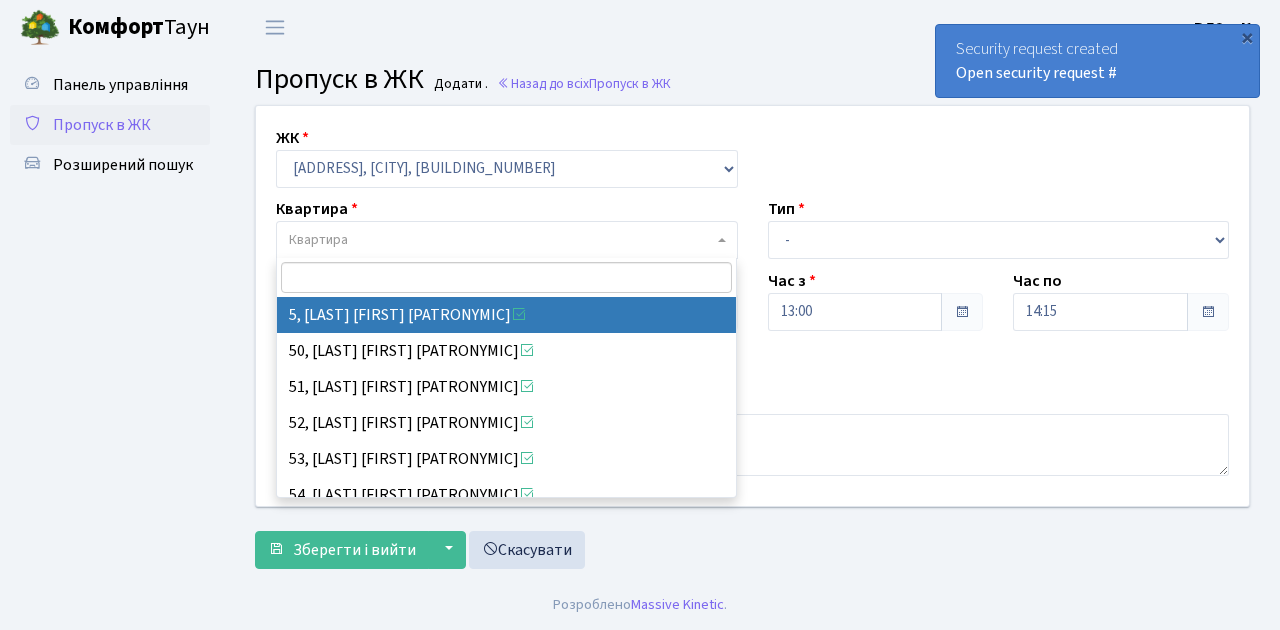 select on "37954" 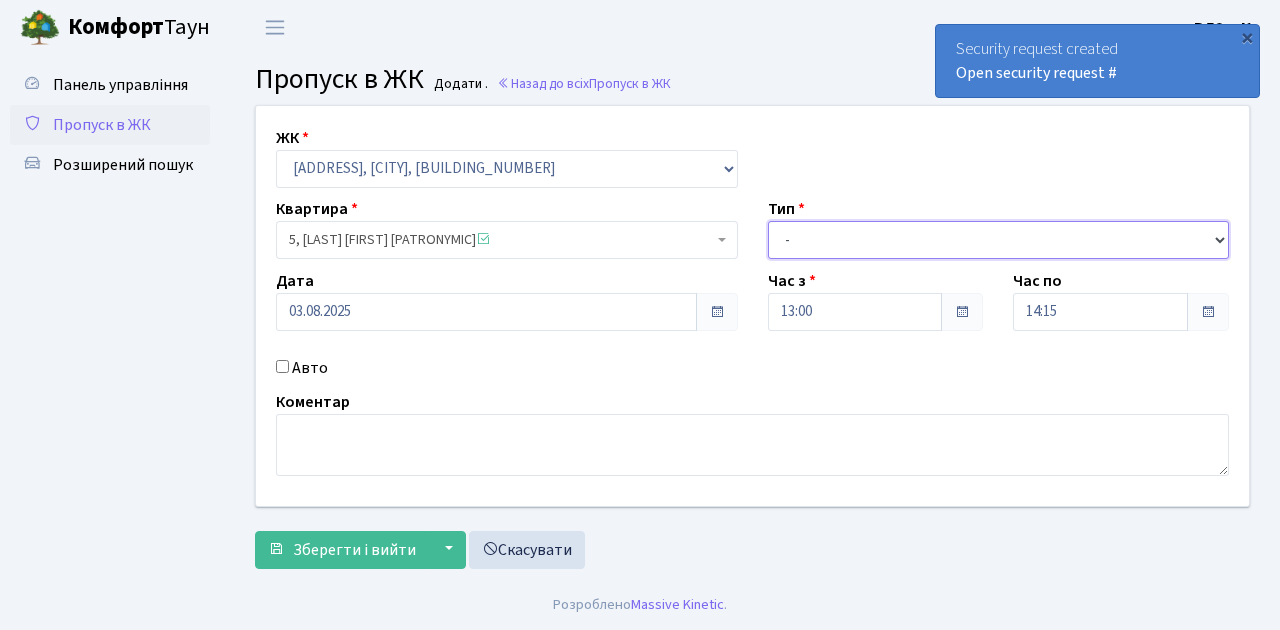 click on "-
Доставка
Таксі
Гості
Сервіс" at bounding box center [999, 240] 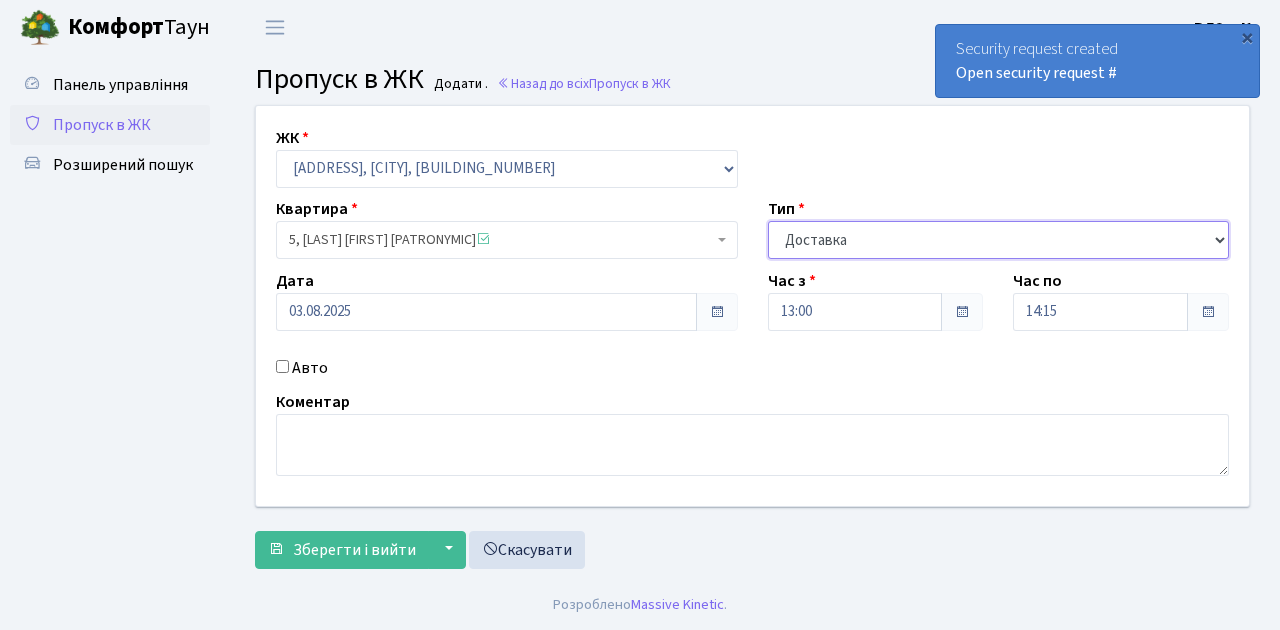 click on "-
Доставка
Таксі
Гості
Сервіс" at bounding box center (999, 240) 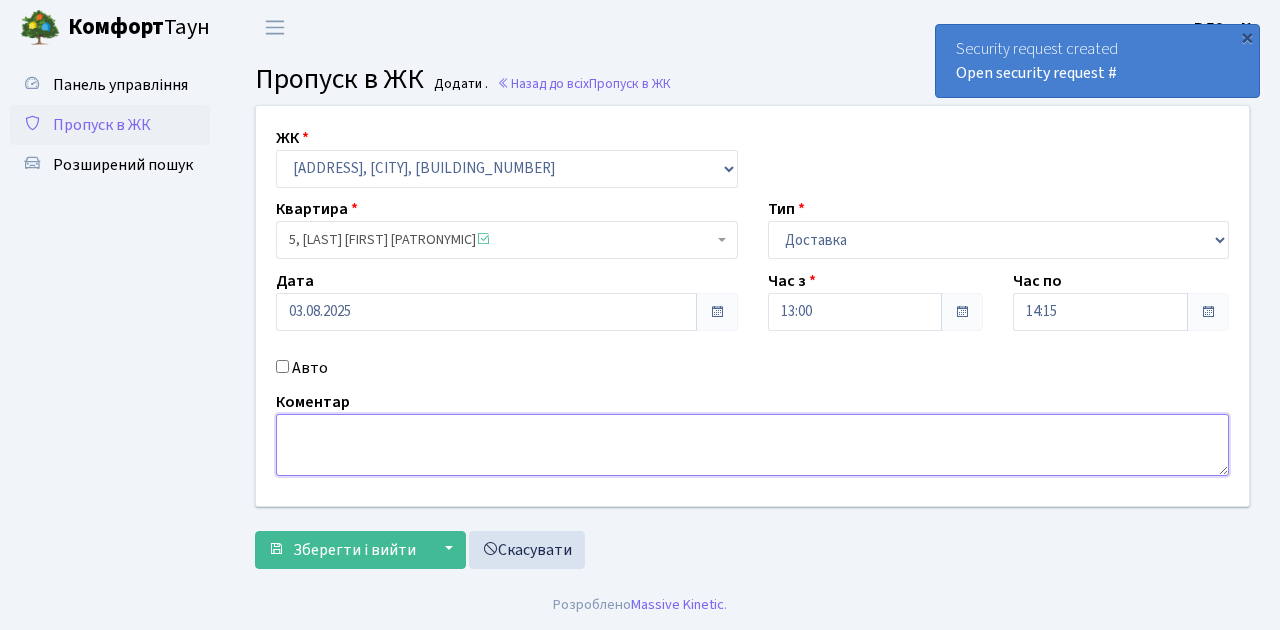 click at bounding box center (752, 445) 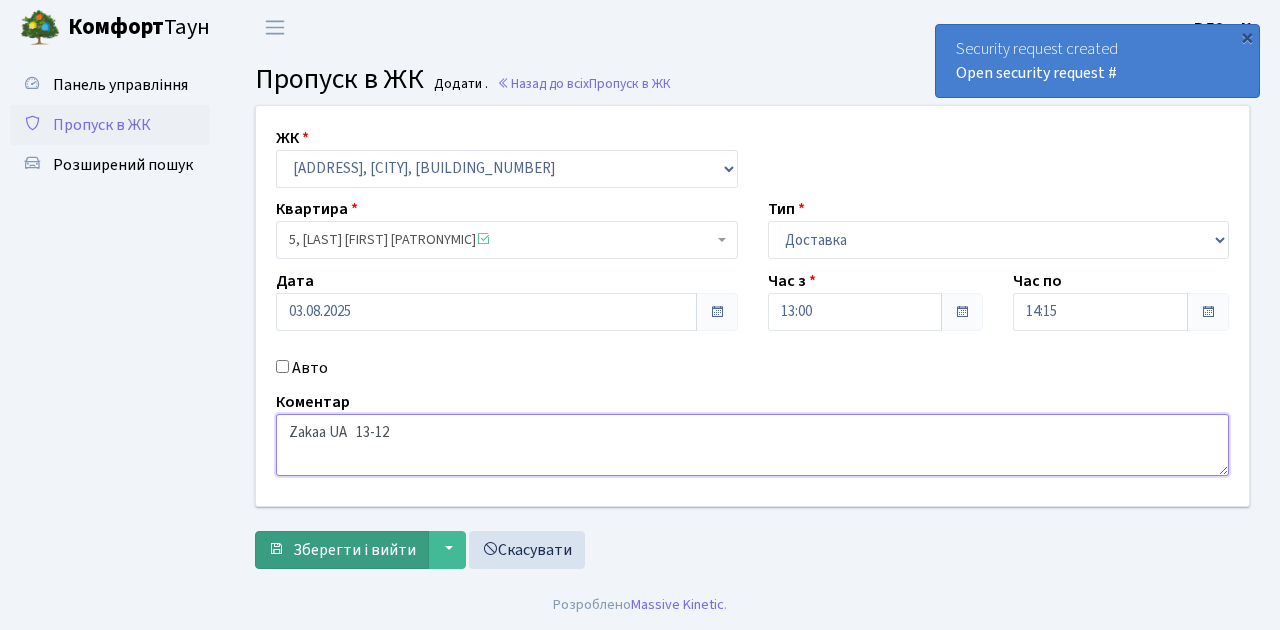 type on "Zakaa UA   13-12" 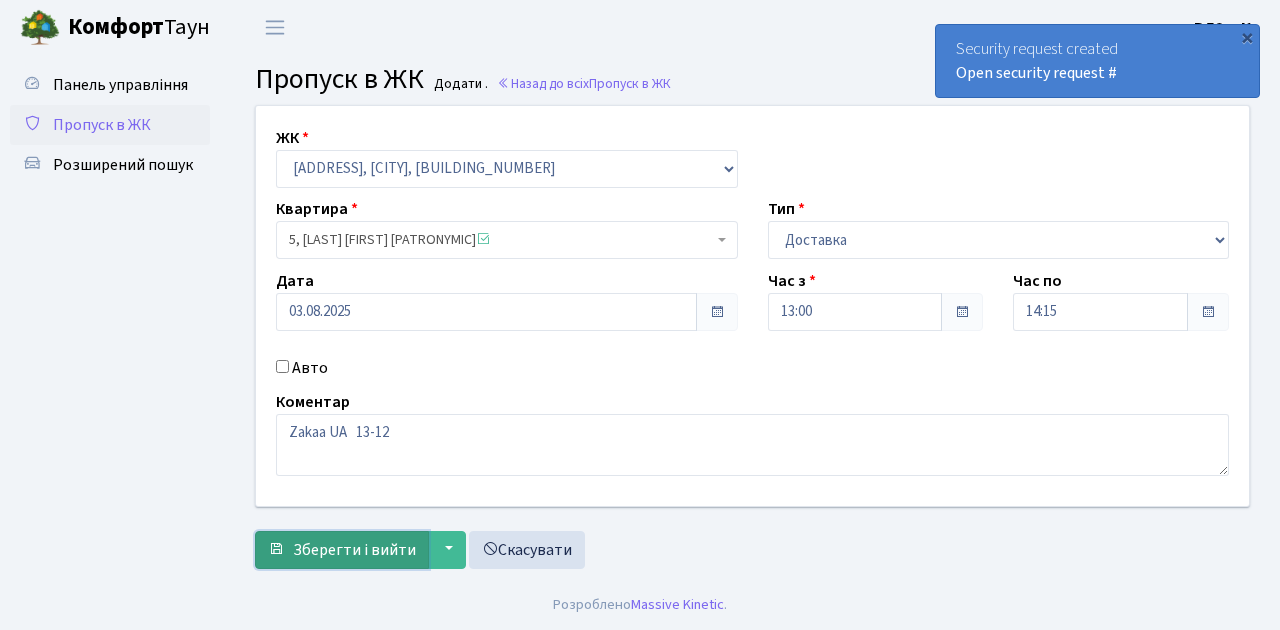 click on "Зберегти і вийти" at bounding box center (354, 550) 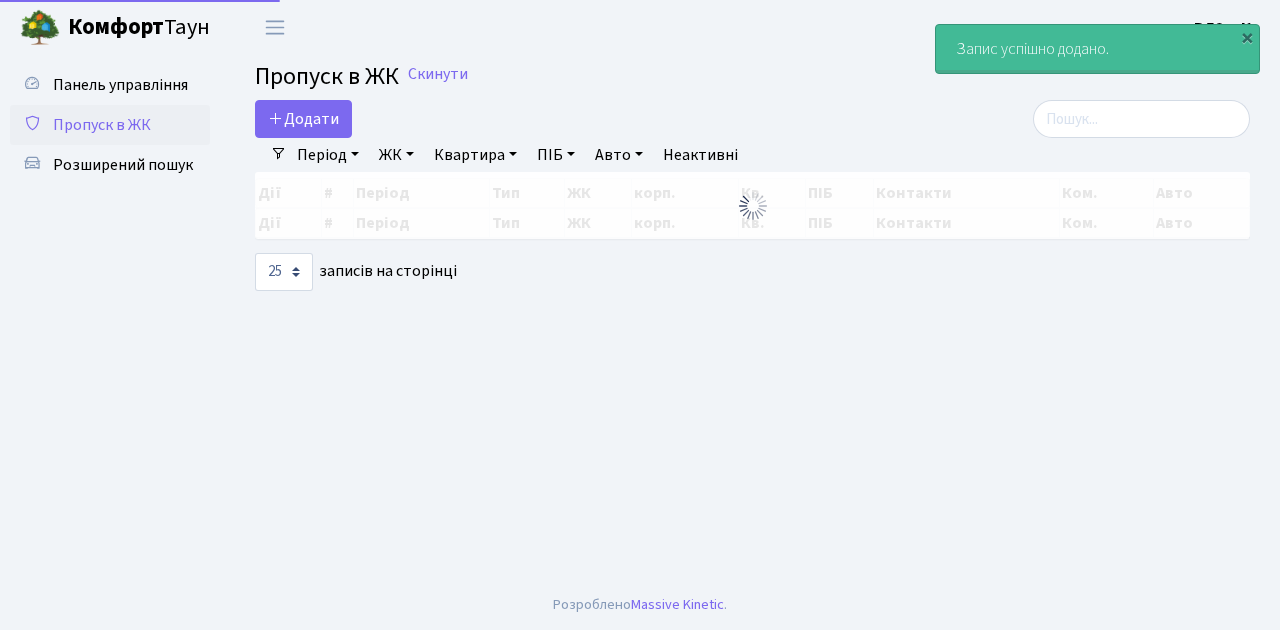 select on "25" 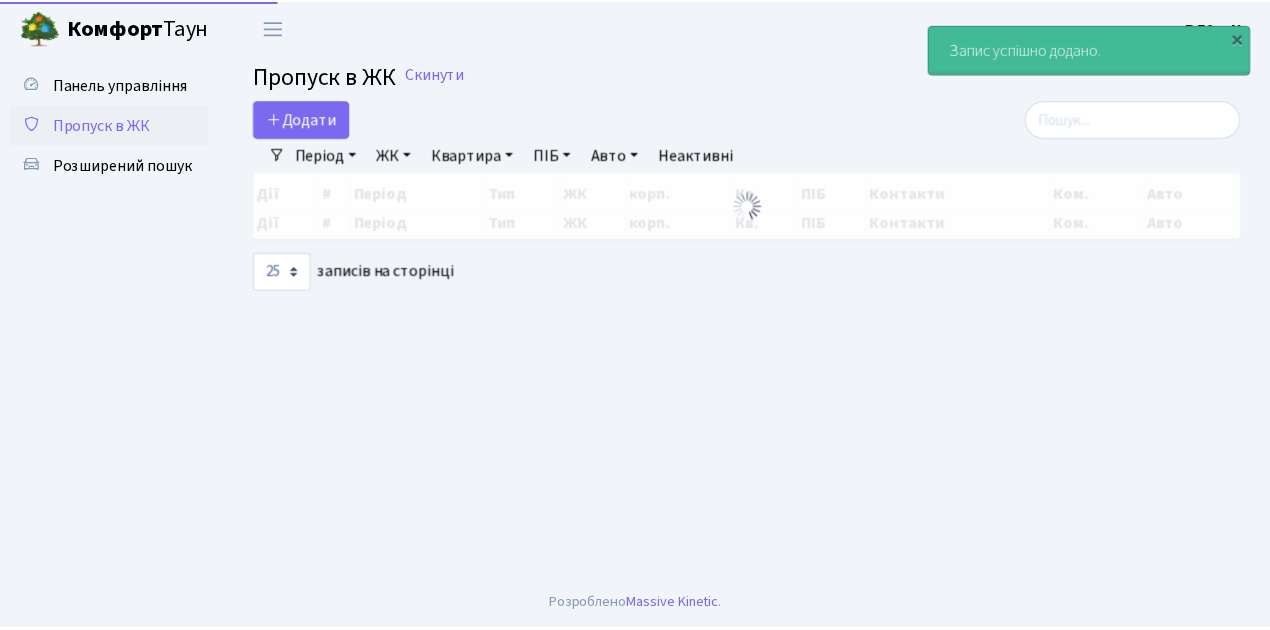 scroll, scrollTop: 0, scrollLeft: 0, axis: both 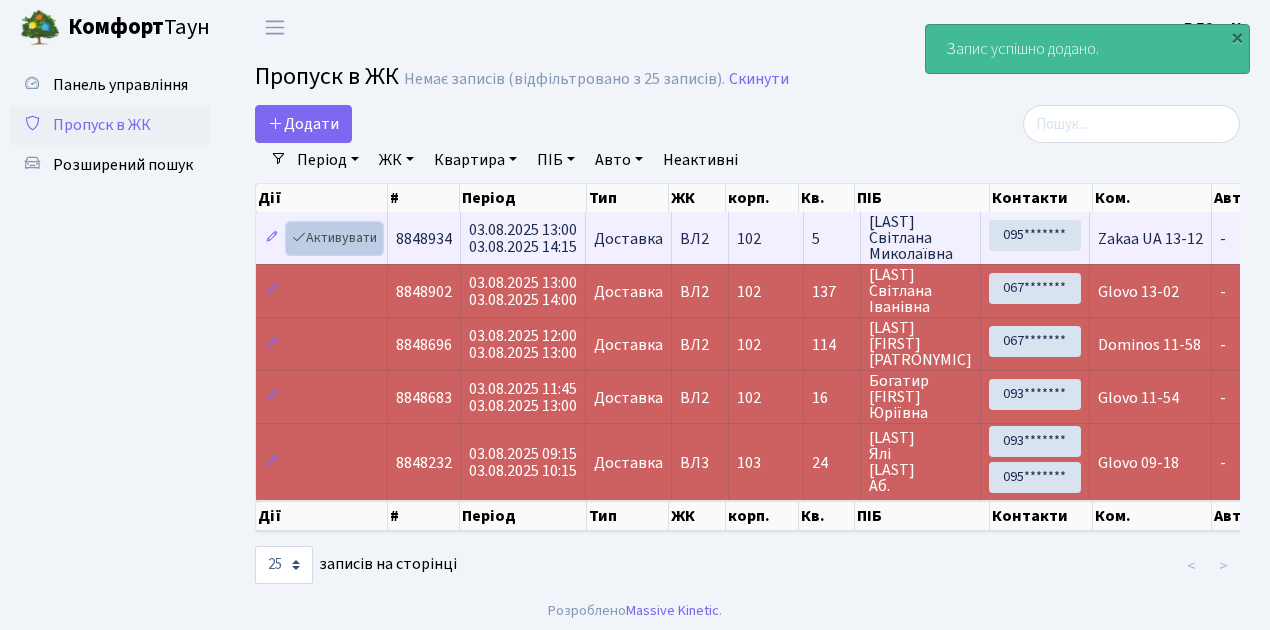 click on "Активувати" at bounding box center [334, 238] 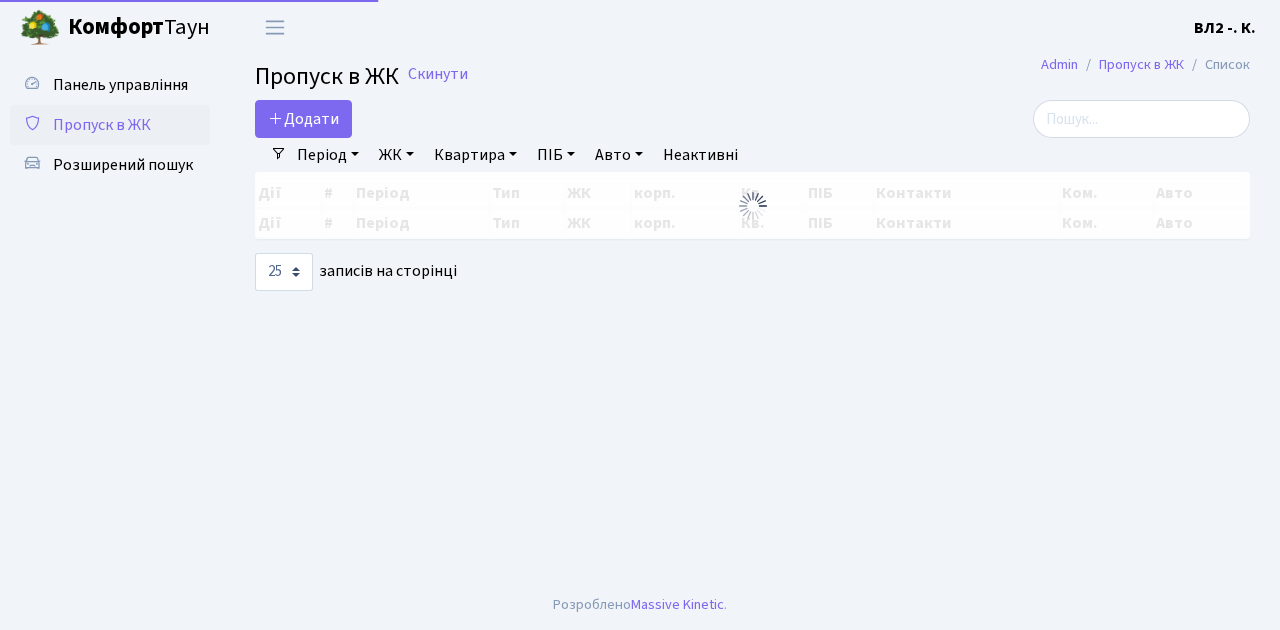 select on "25" 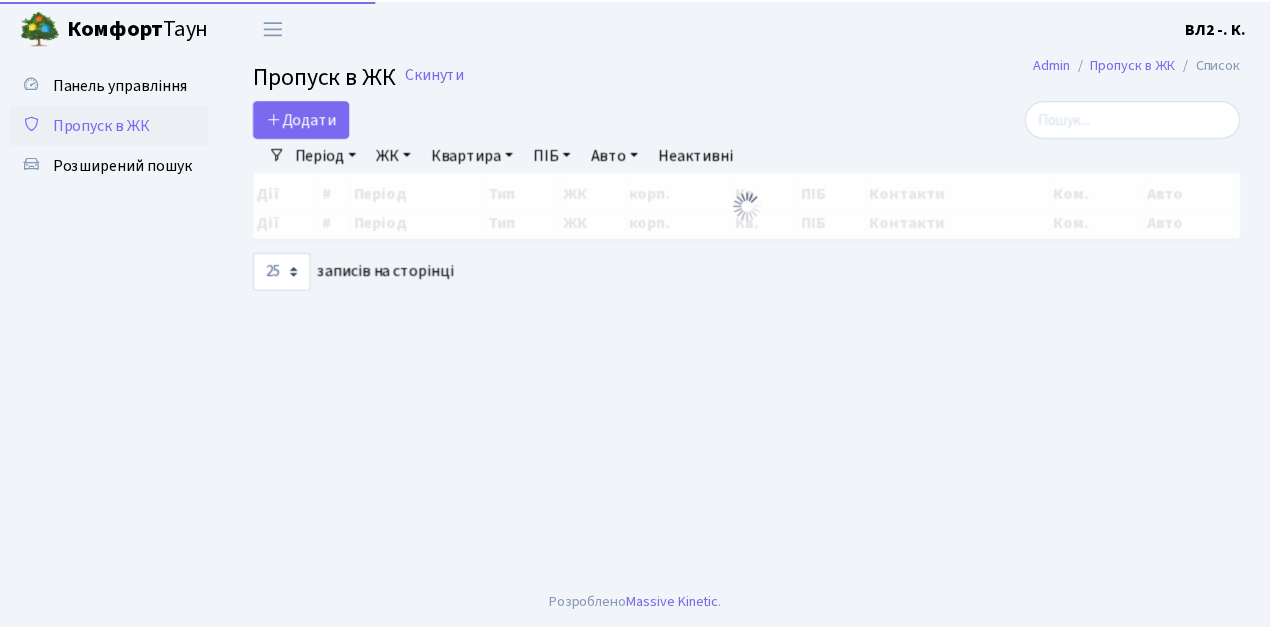 scroll, scrollTop: 0, scrollLeft: 0, axis: both 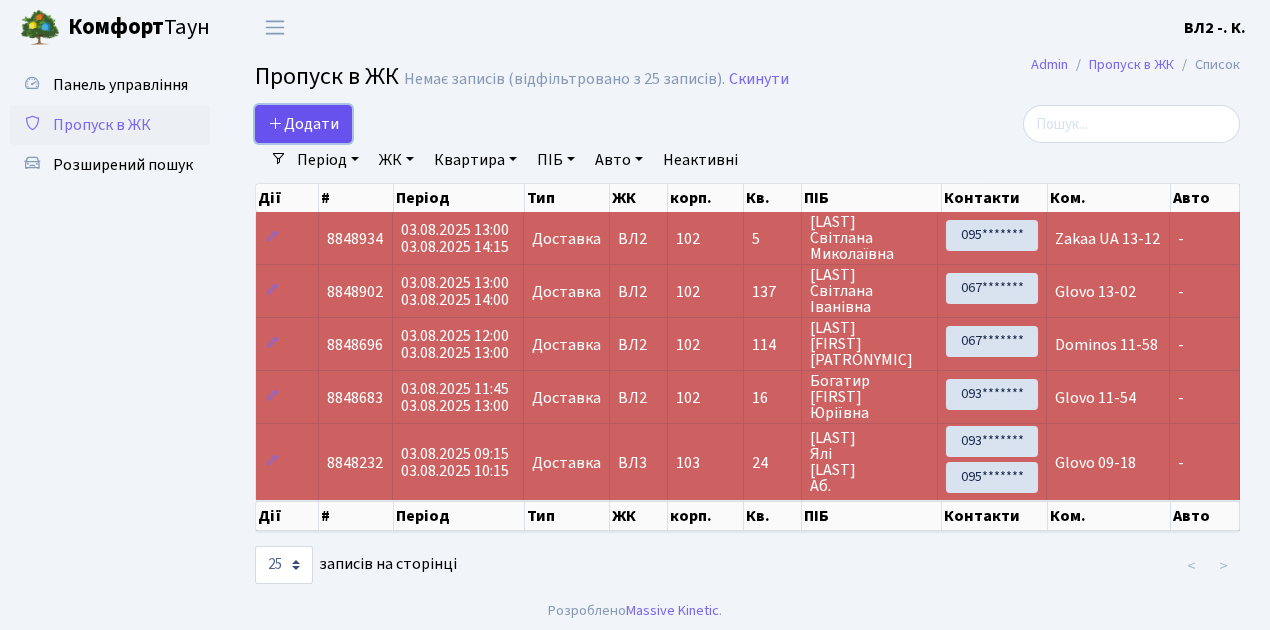 click on "Додати" at bounding box center [303, 124] 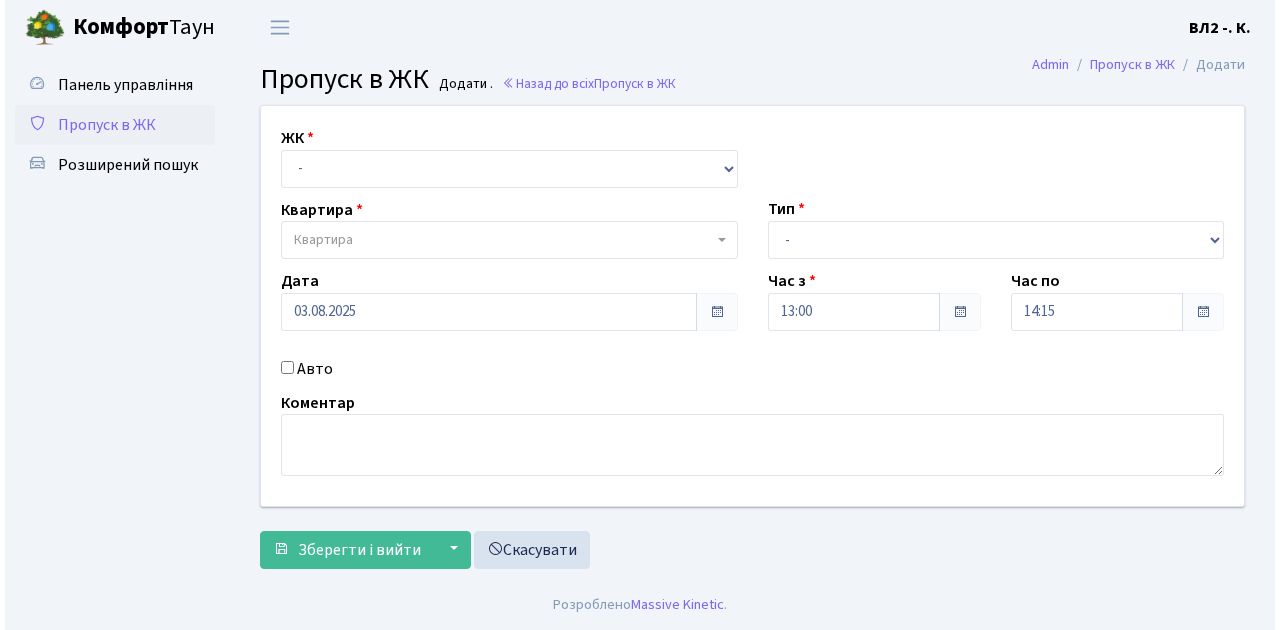 scroll, scrollTop: 0, scrollLeft: 0, axis: both 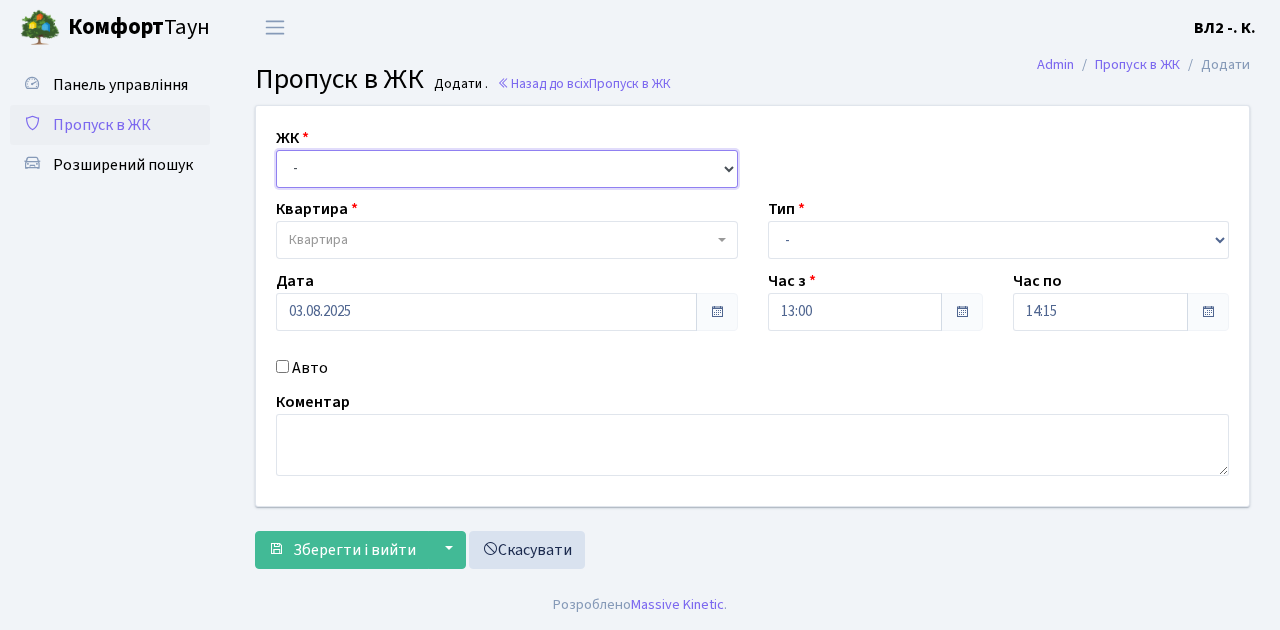 click on "-
ВЛ1, Ужгородський пров., 4/1
ВЛ2, Голосіївський просп., 76
ВЛ3, пр.Голосіївський, 78/2" at bounding box center [507, 169] 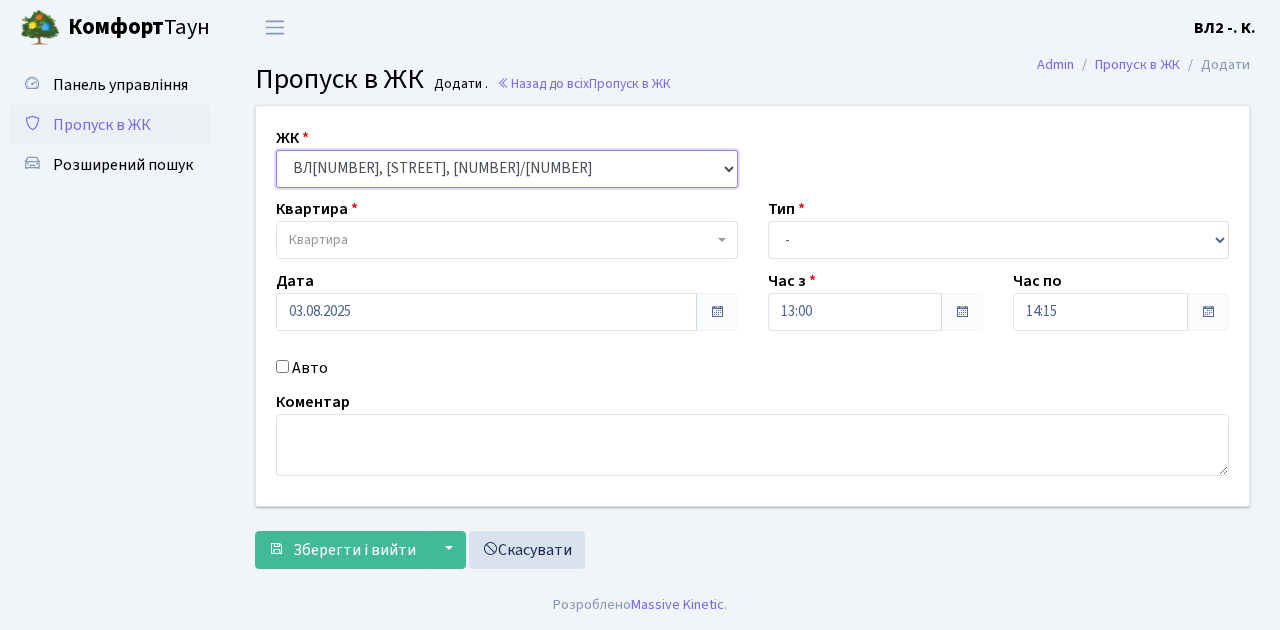 click on "-
ВЛ1, Ужгородський пров., 4/1
ВЛ2, Голосіївський просп., 76
ВЛ3, пр.Голосіївський, 78/2" at bounding box center (507, 169) 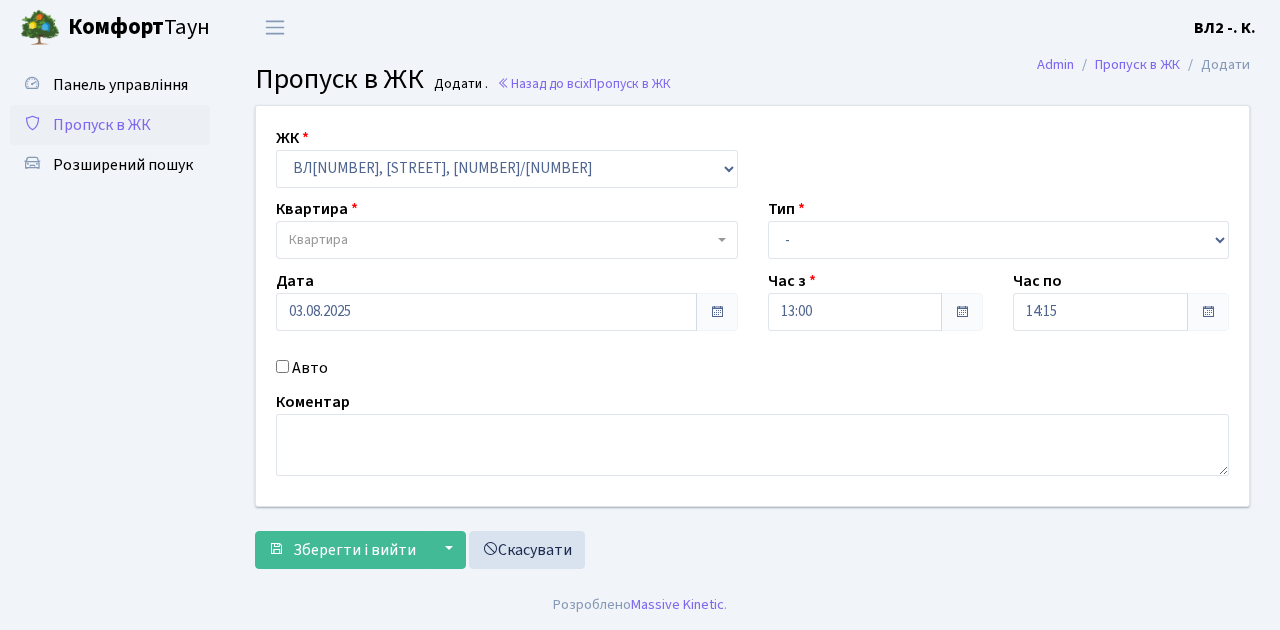 click at bounding box center [722, 240] 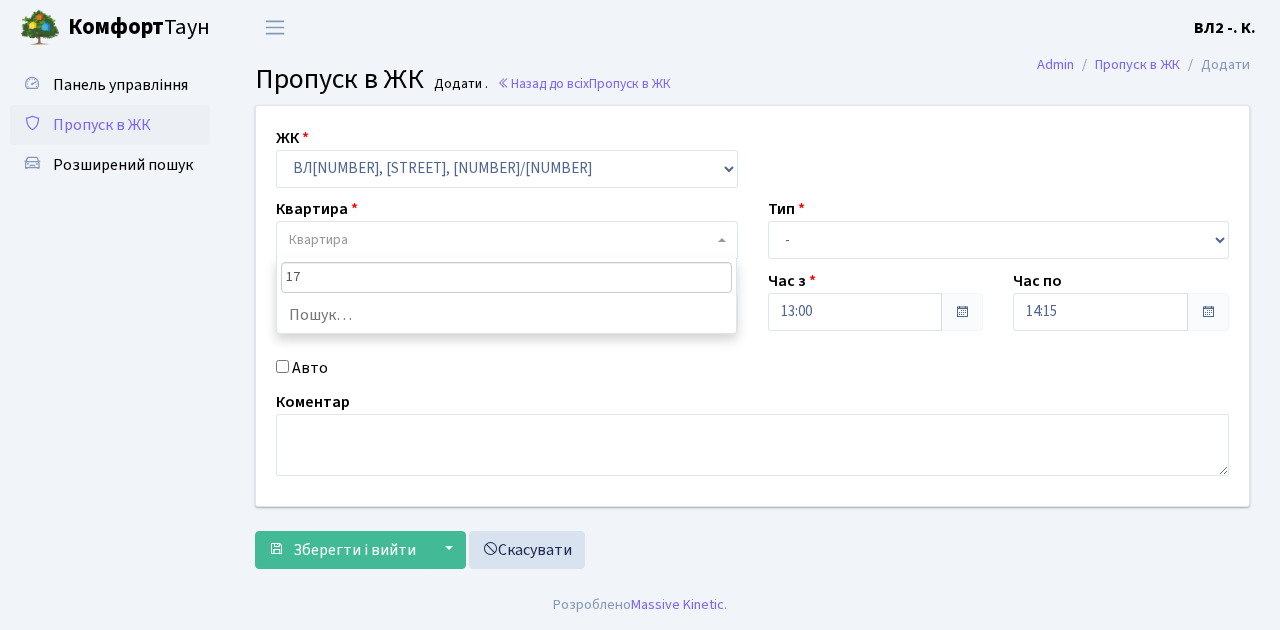 type on "171" 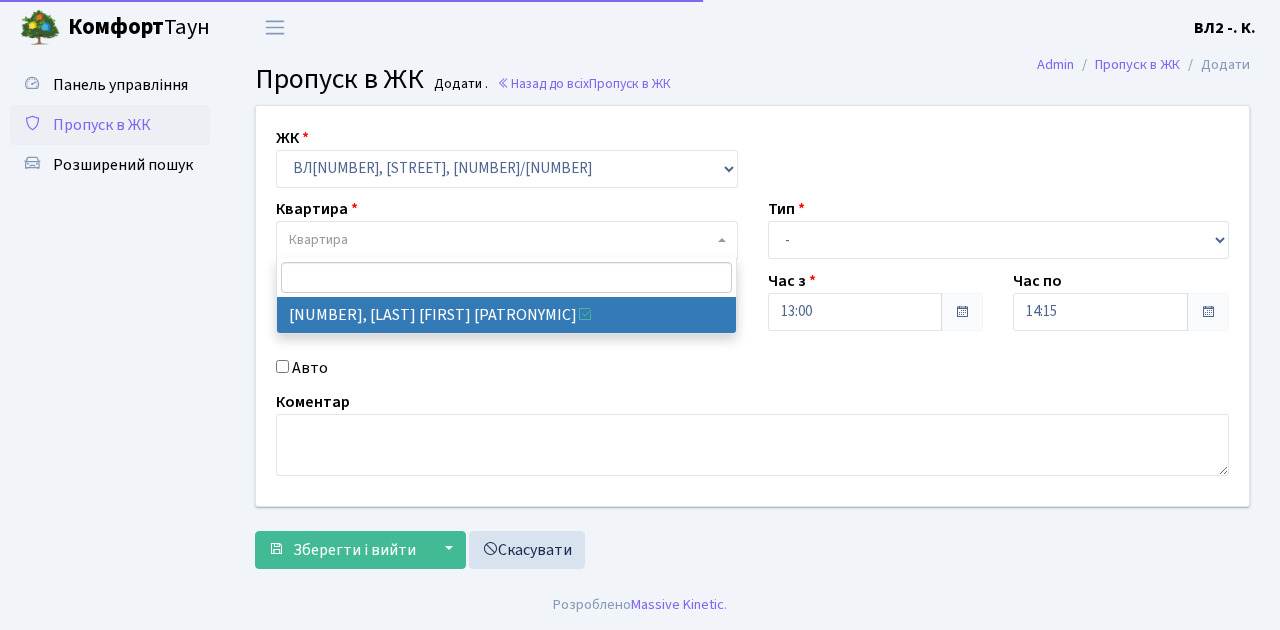 select on "38449" 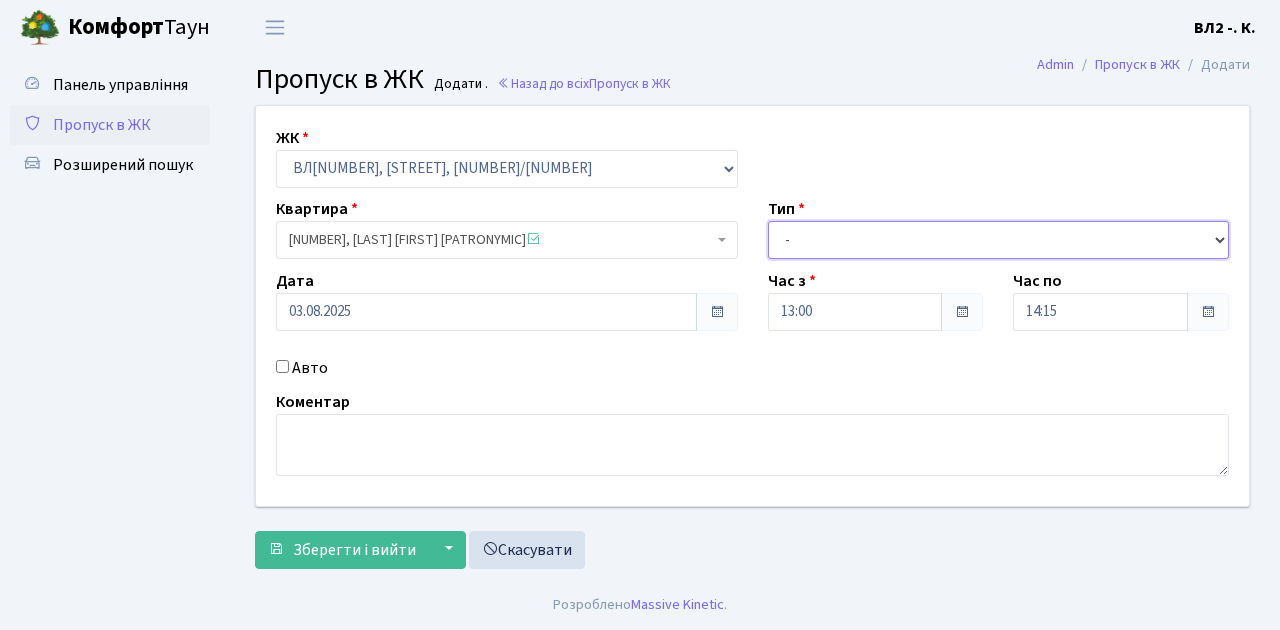 click on "-
Доставка
Таксі
Гості
Сервіс" at bounding box center (999, 240) 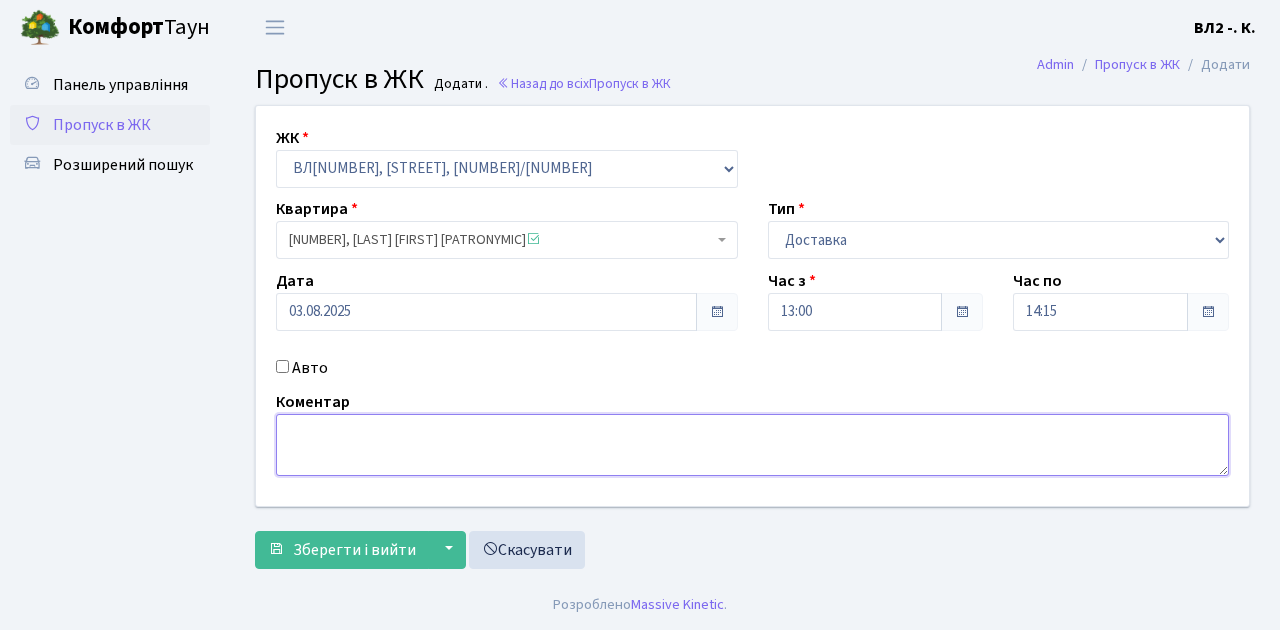 click at bounding box center [752, 445] 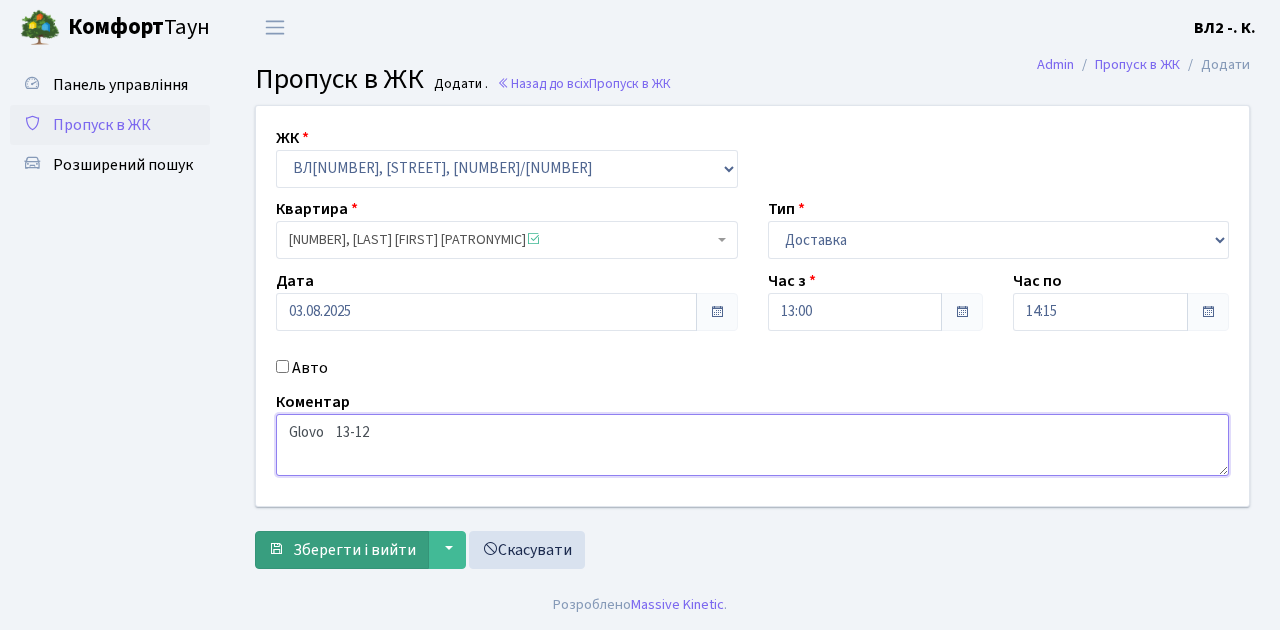 type on "Glovo    13-12" 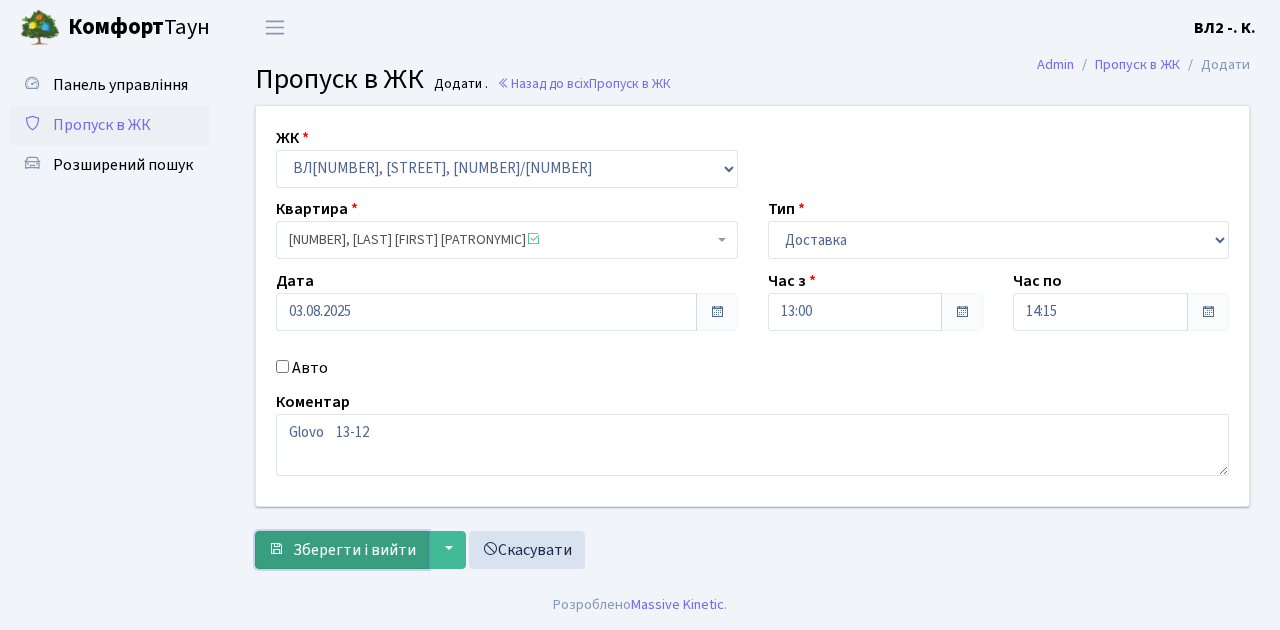 click on "Зберегти і вийти" at bounding box center (354, 550) 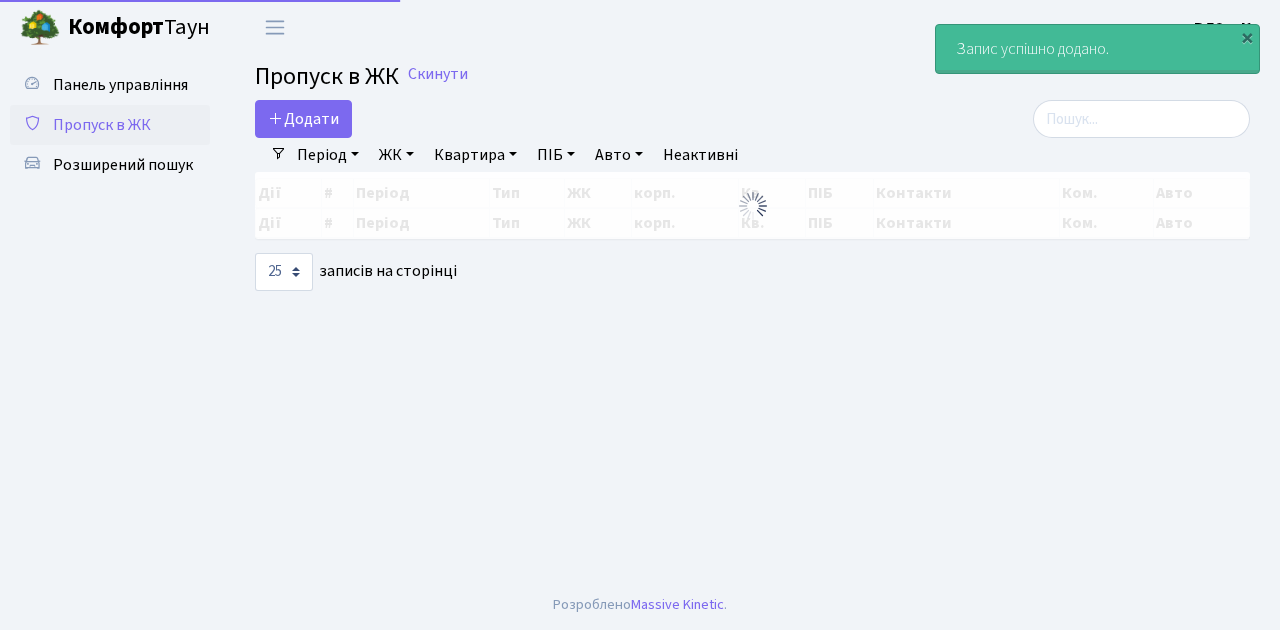 select on "25" 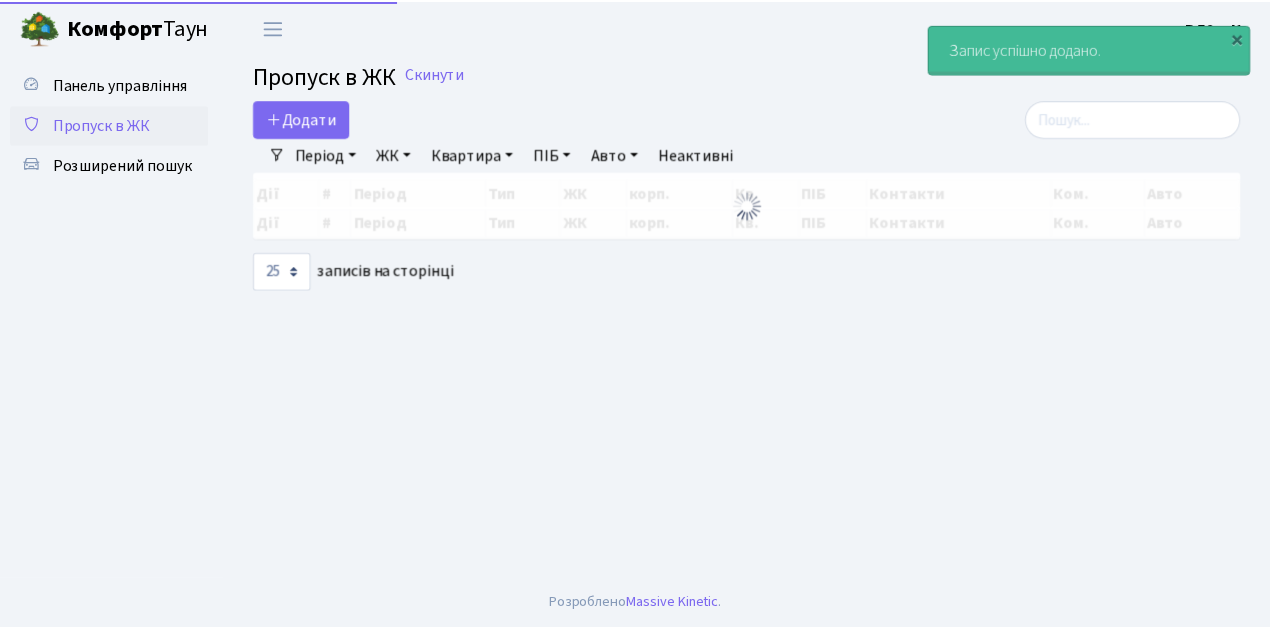 scroll, scrollTop: 0, scrollLeft: 0, axis: both 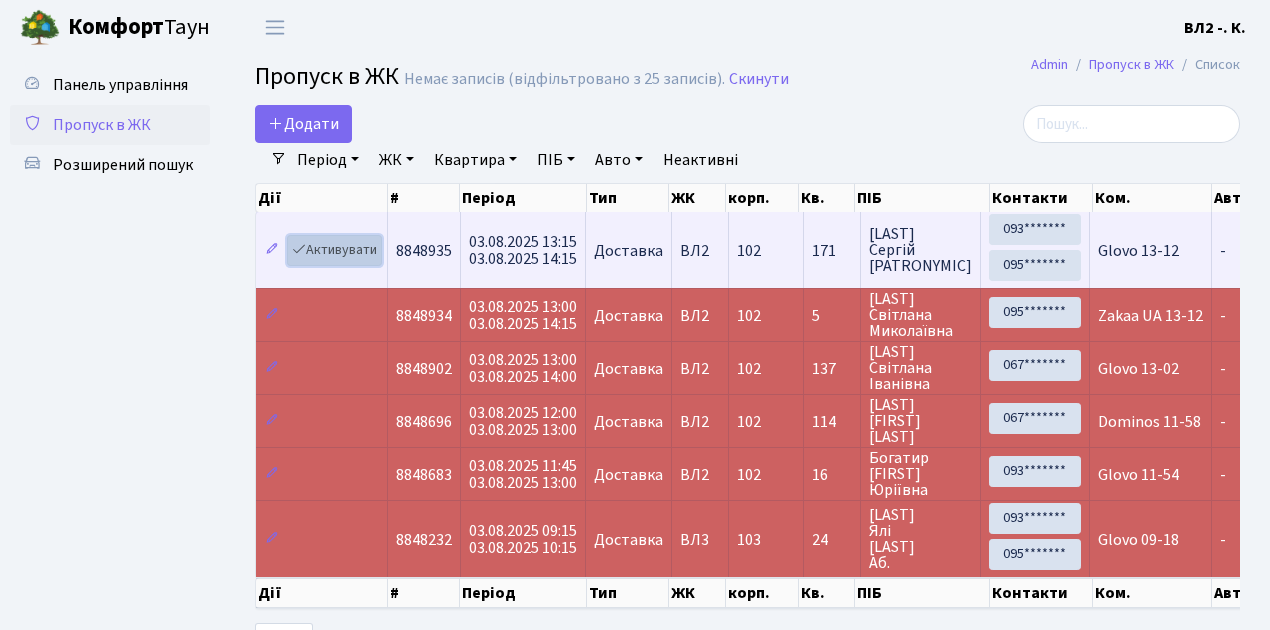 click on "Активувати" at bounding box center (334, 250) 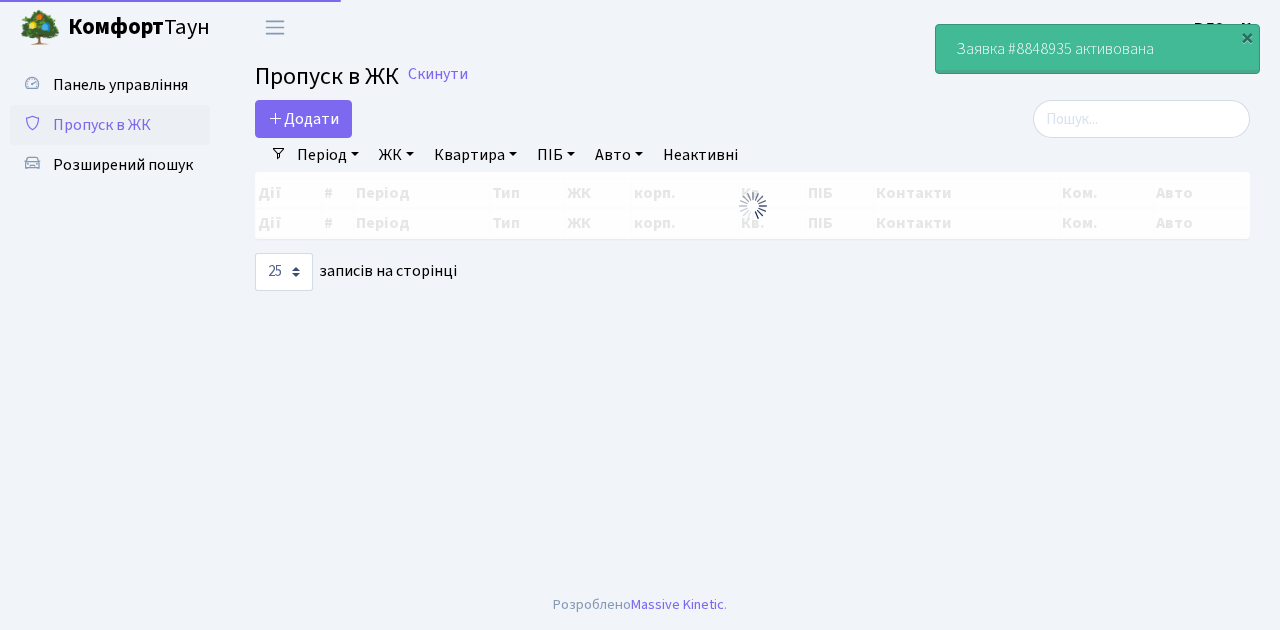 select on "25" 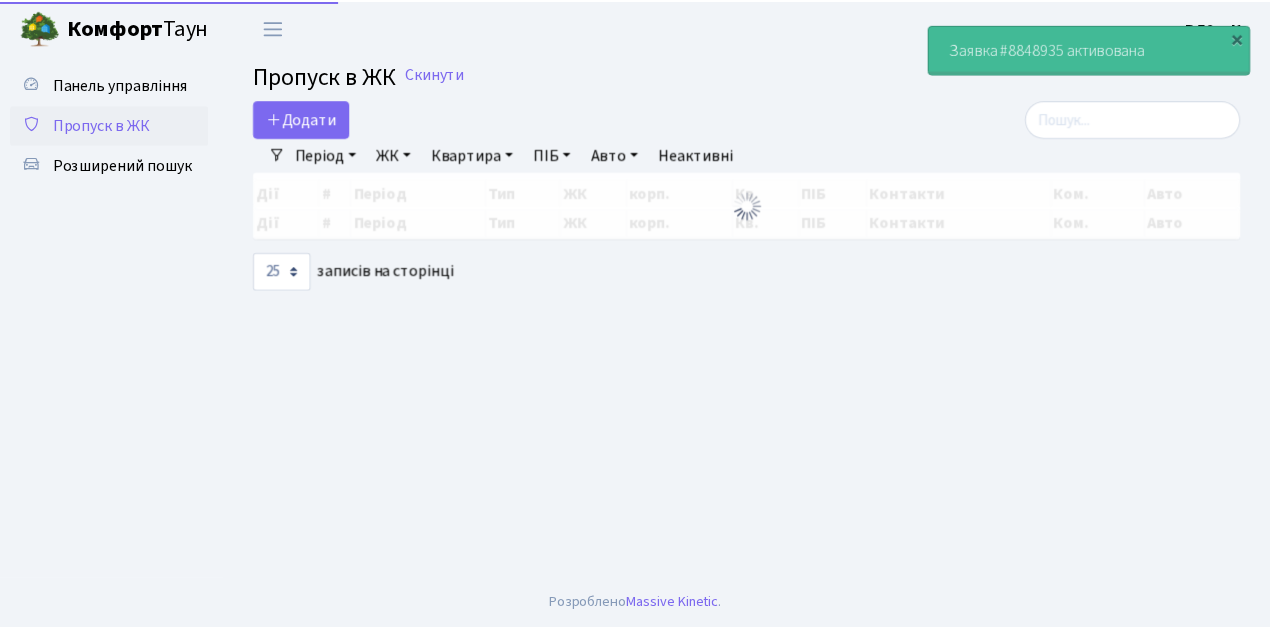 scroll, scrollTop: 0, scrollLeft: 0, axis: both 